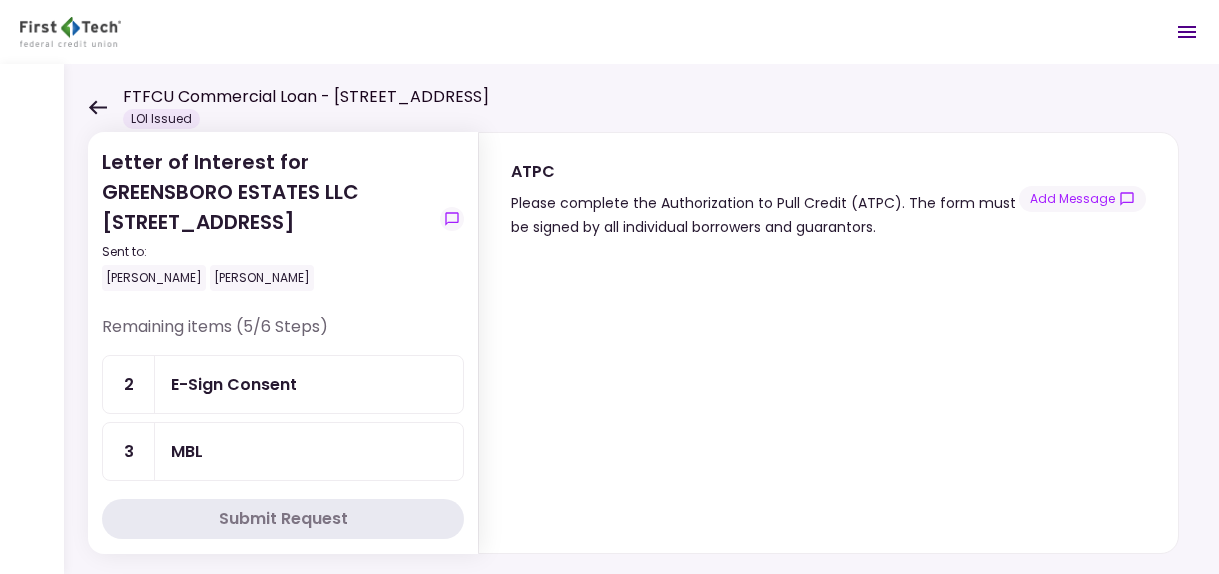 scroll, scrollTop: 0, scrollLeft: 0, axis: both 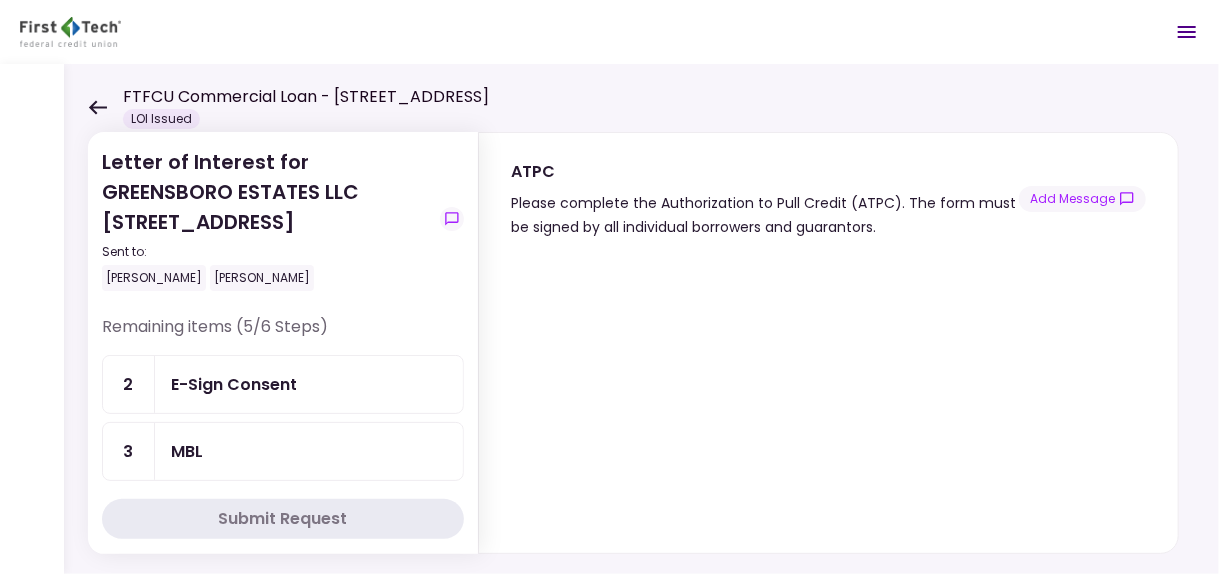 click on "E-Sign Consent" at bounding box center [234, 384] 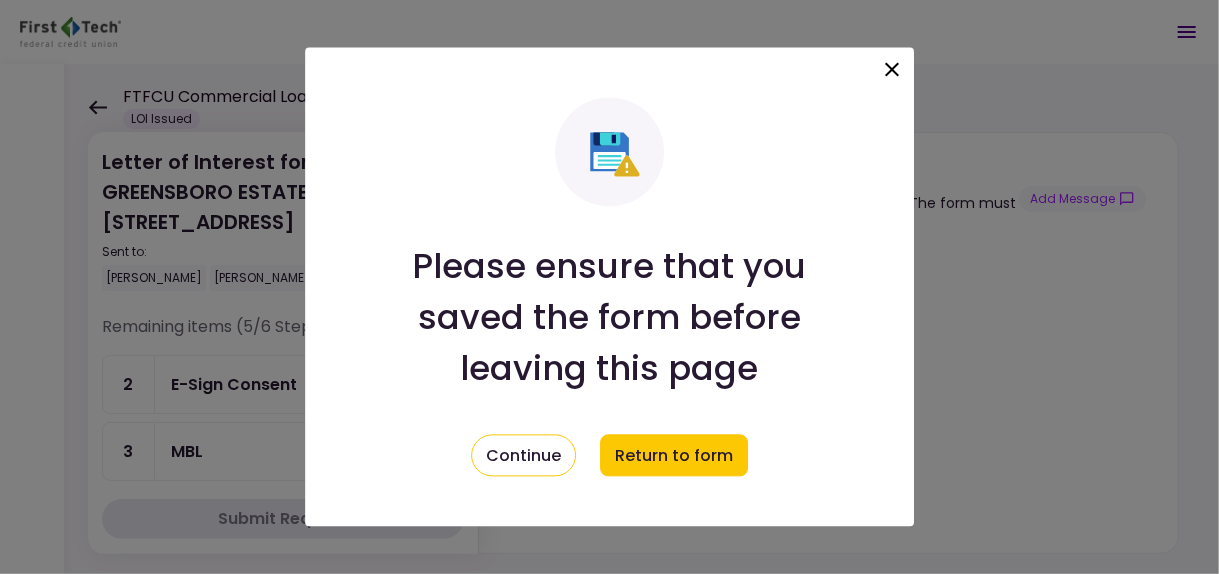 click 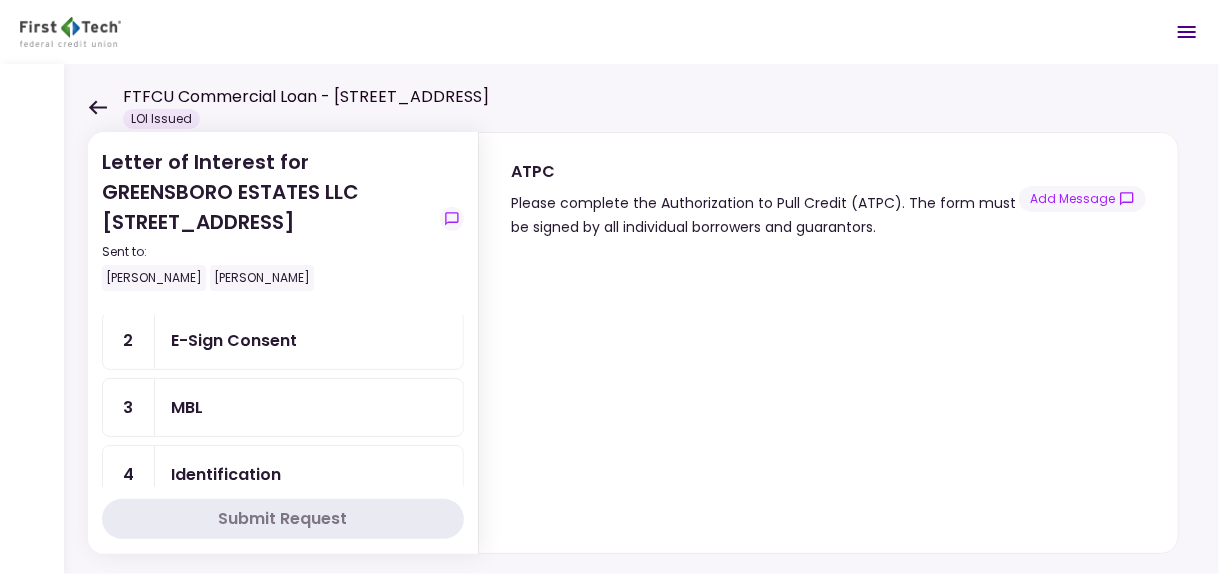 scroll, scrollTop: 0, scrollLeft: 0, axis: both 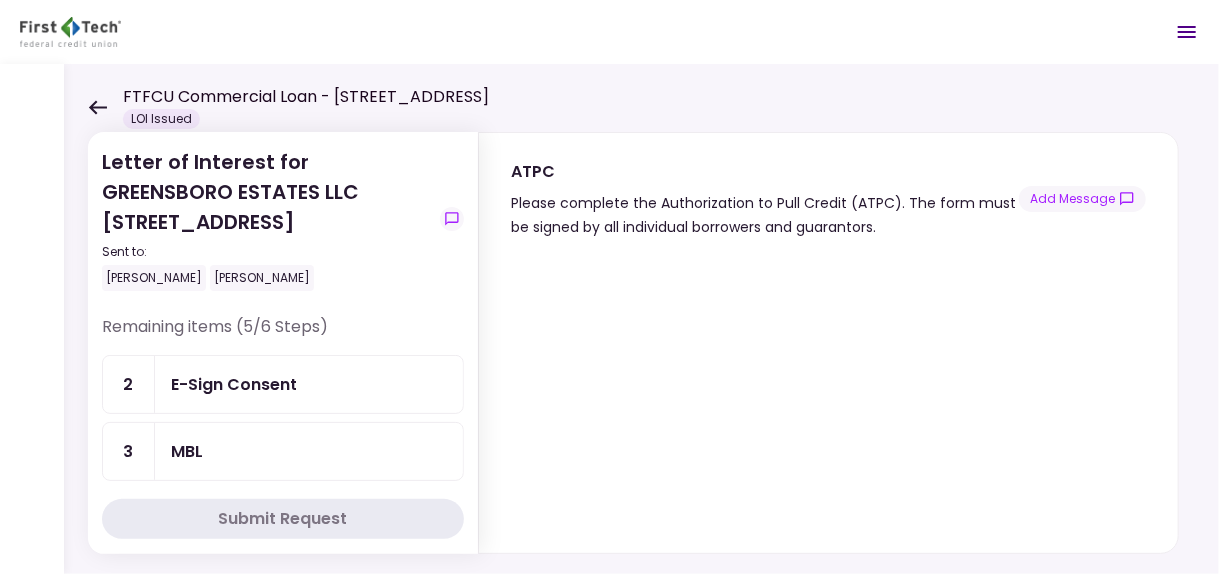 click on "E-Sign Consent" at bounding box center (234, 384) 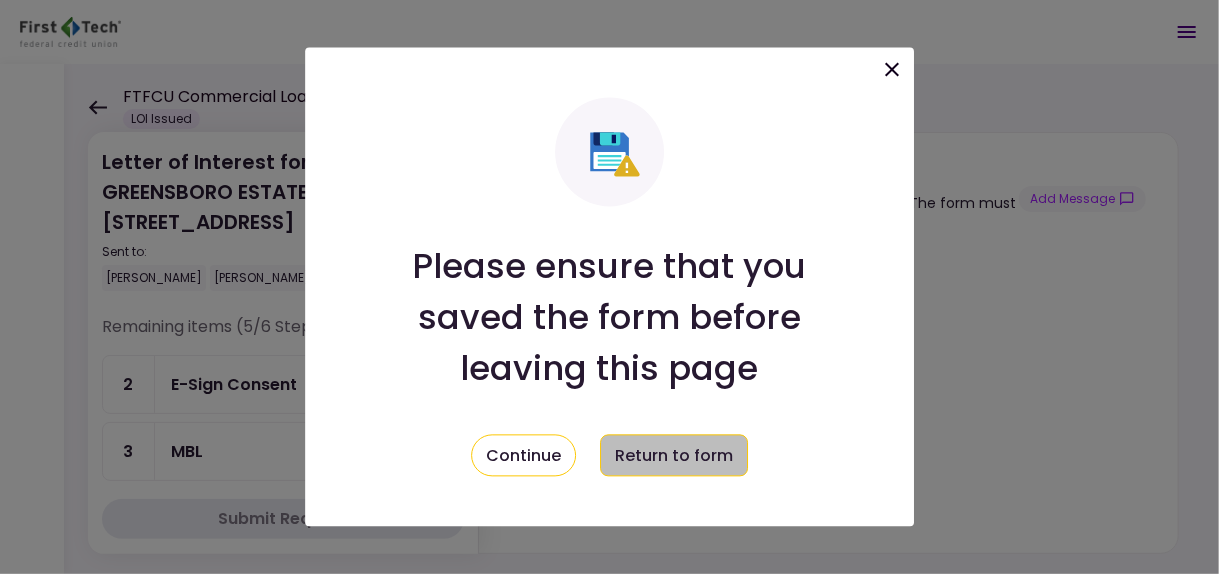 click on "Return to form" at bounding box center [674, 456] 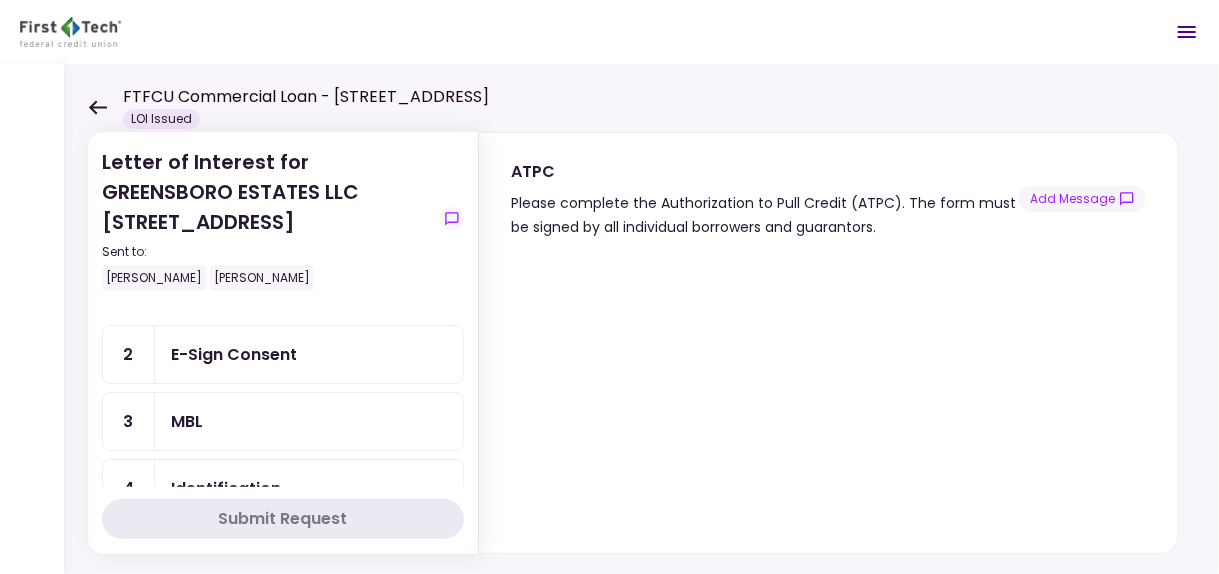 scroll, scrollTop: 0, scrollLeft: 0, axis: both 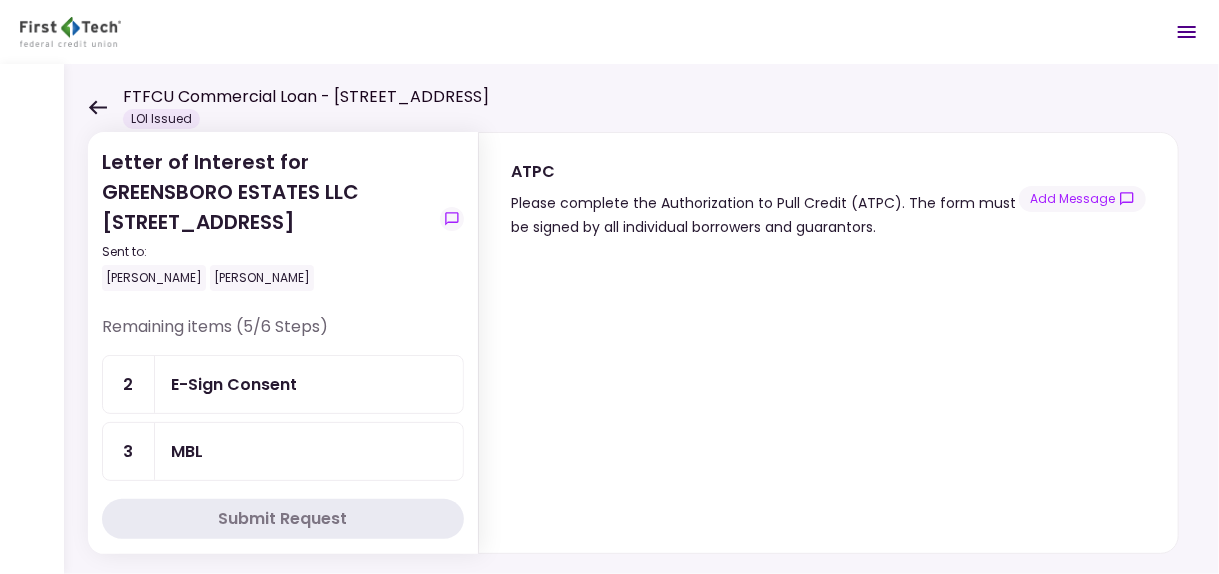 click on "E-Sign Consent" at bounding box center [309, 384] 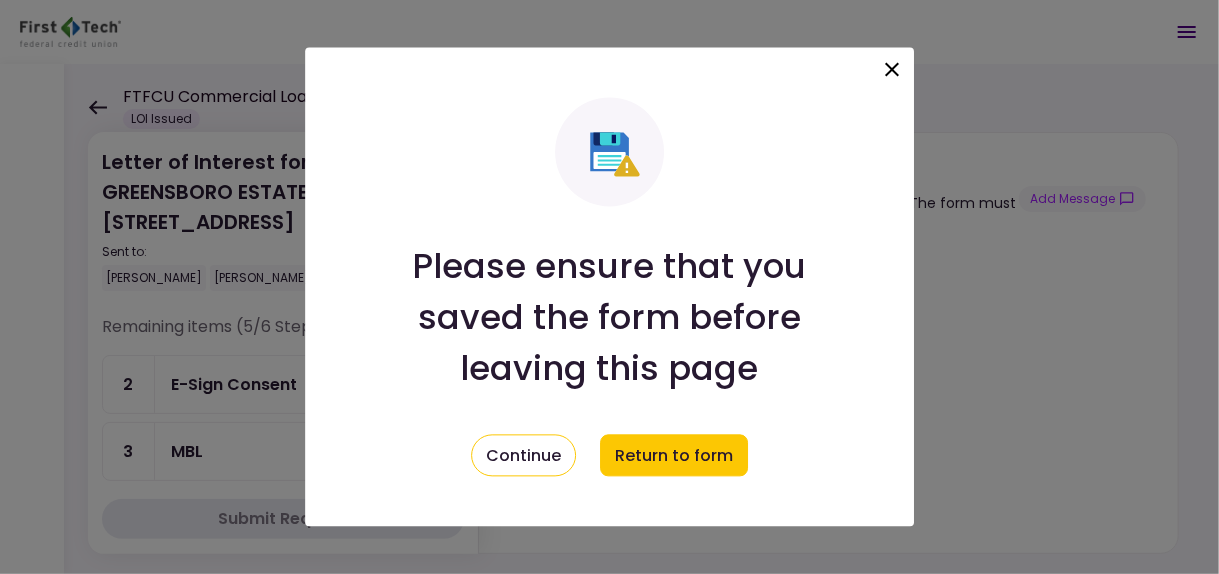 click 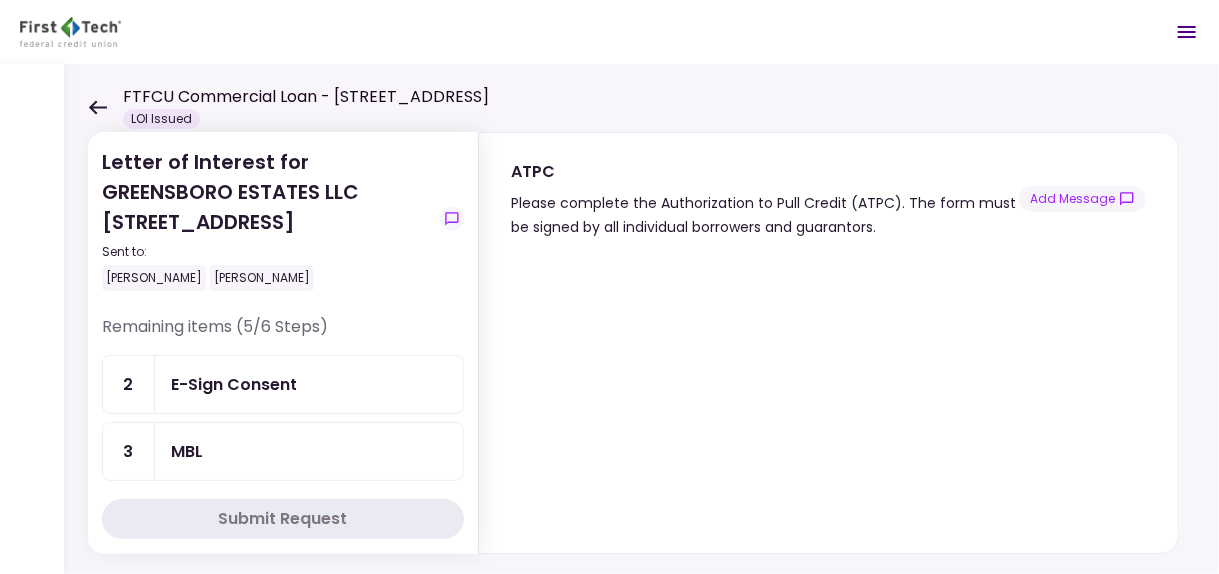 click on "E-Sign Consent" at bounding box center (234, 384) 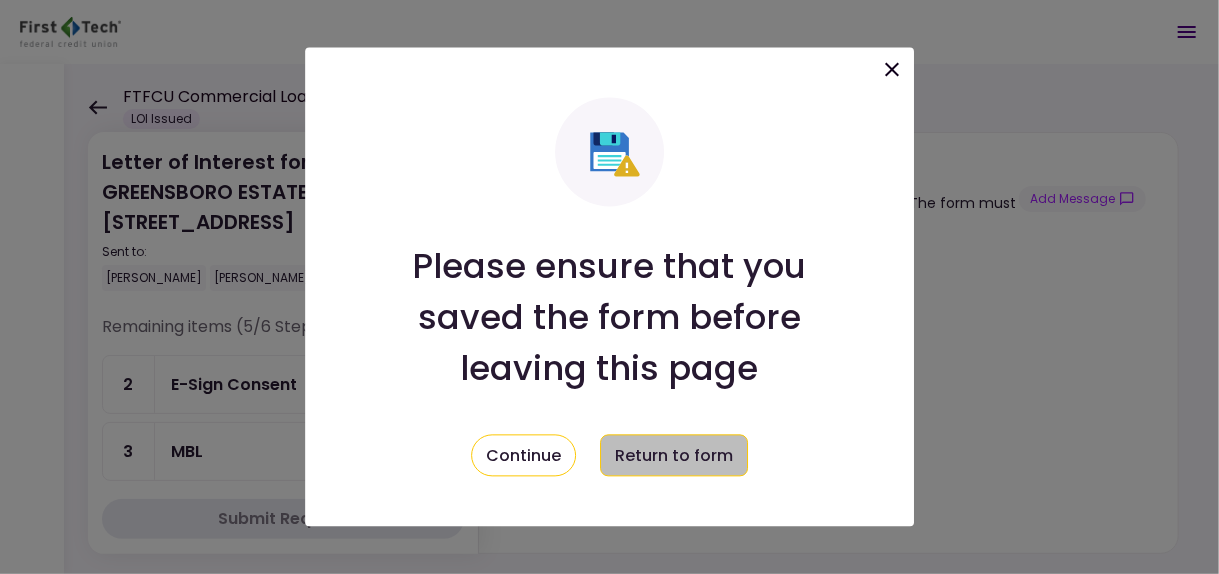 click on "Return to form" at bounding box center (674, 456) 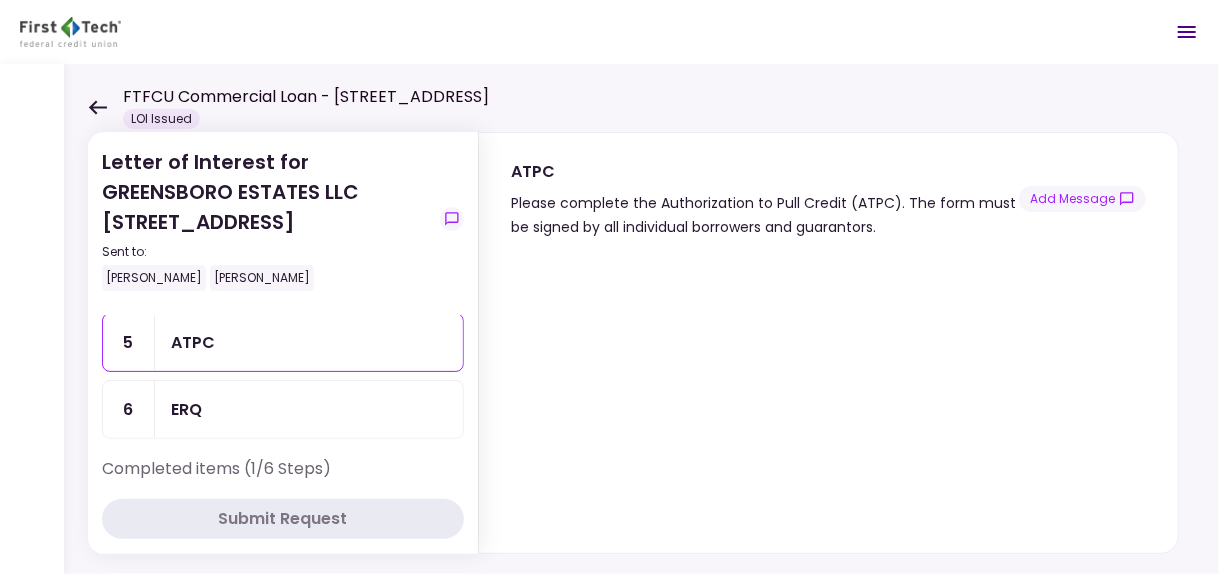 scroll, scrollTop: 200, scrollLeft: 0, axis: vertical 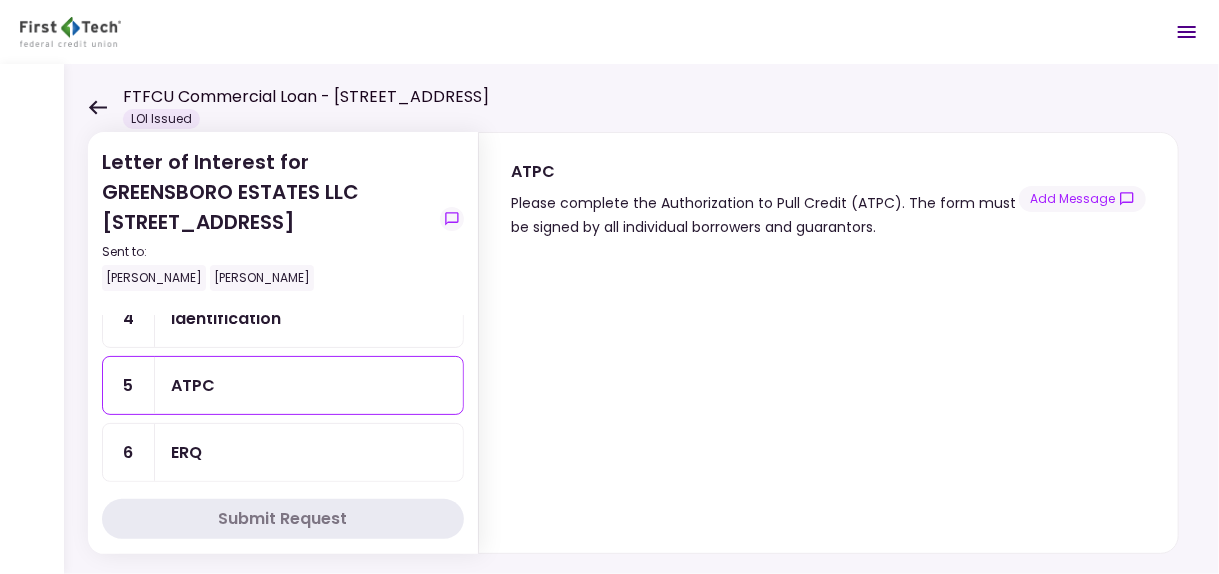 click on "ATPC" at bounding box center (309, 385) 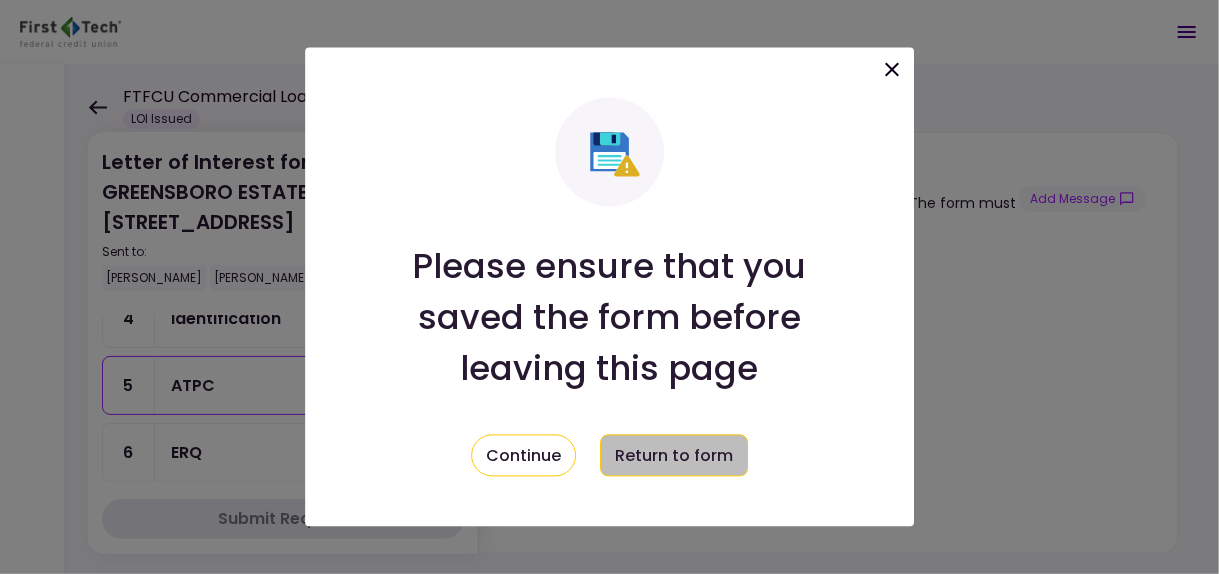 click on "Return to form" at bounding box center [674, 456] 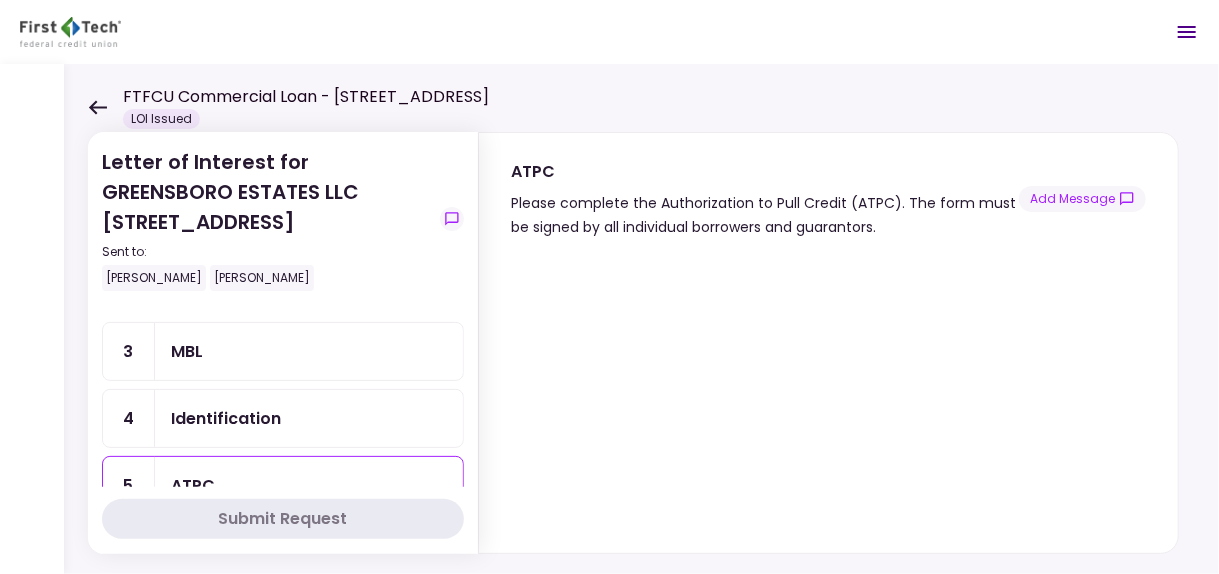 scroll, scrollTop: 0, scrollLeft: 0, axis: both 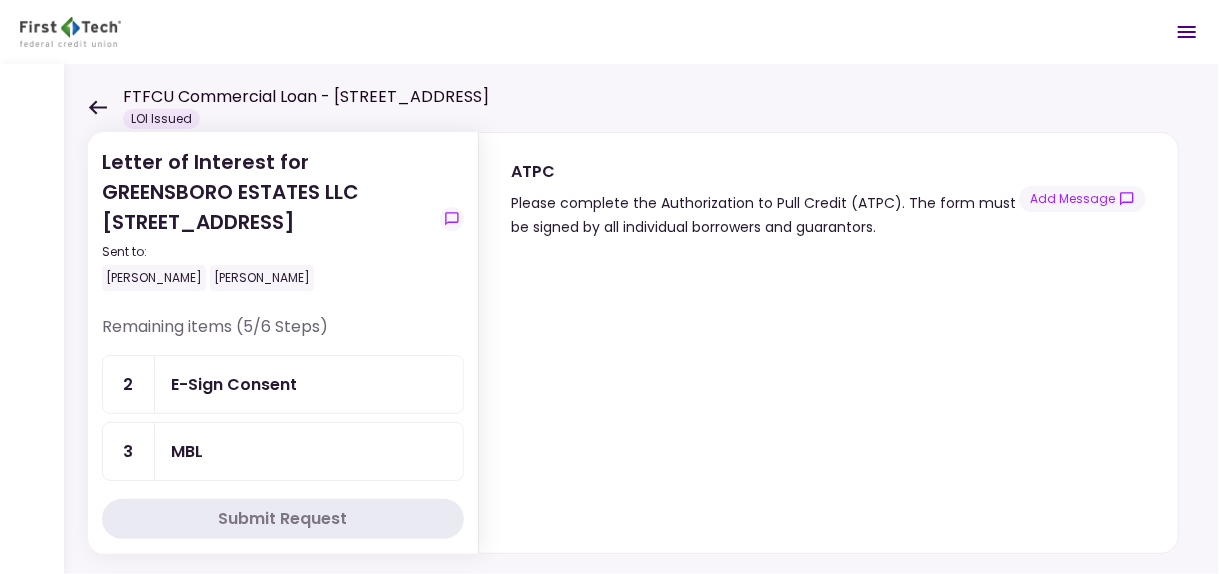 click on "E-Sign Consent" at bounding box center (309, 384) 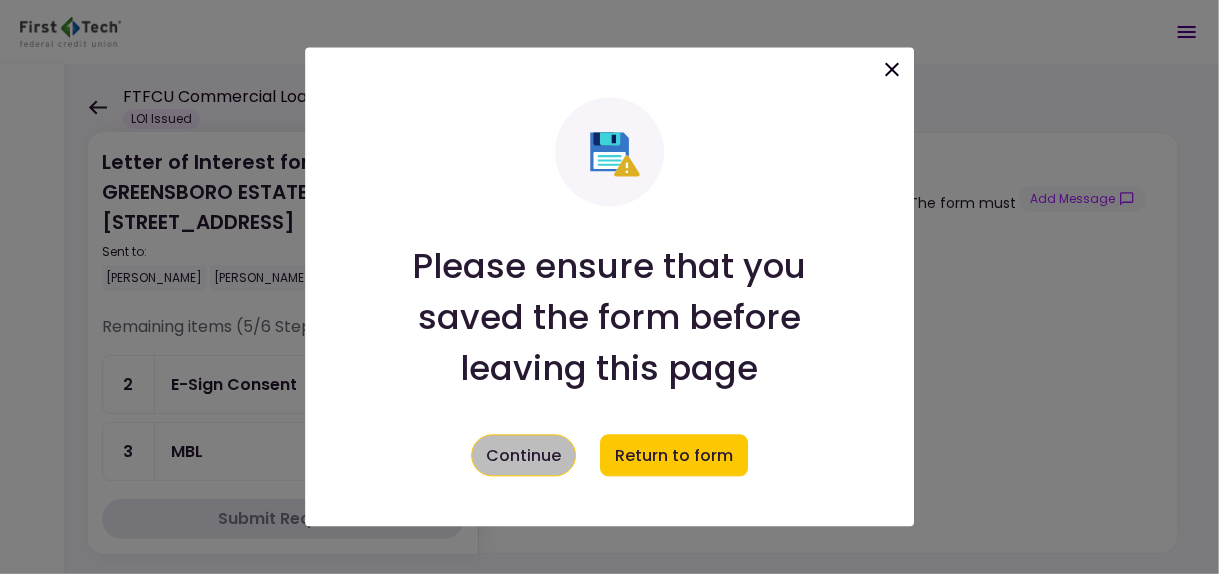click on "Continue" at bounding box center (523, 456) 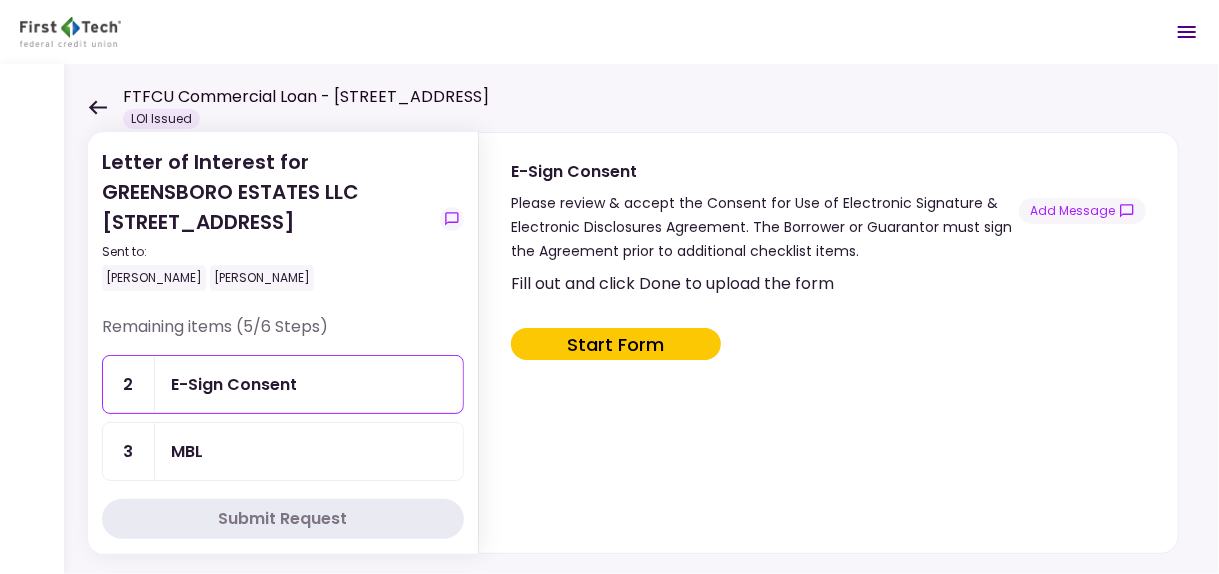 click on "Start Form" at bounding box center [616, 344] 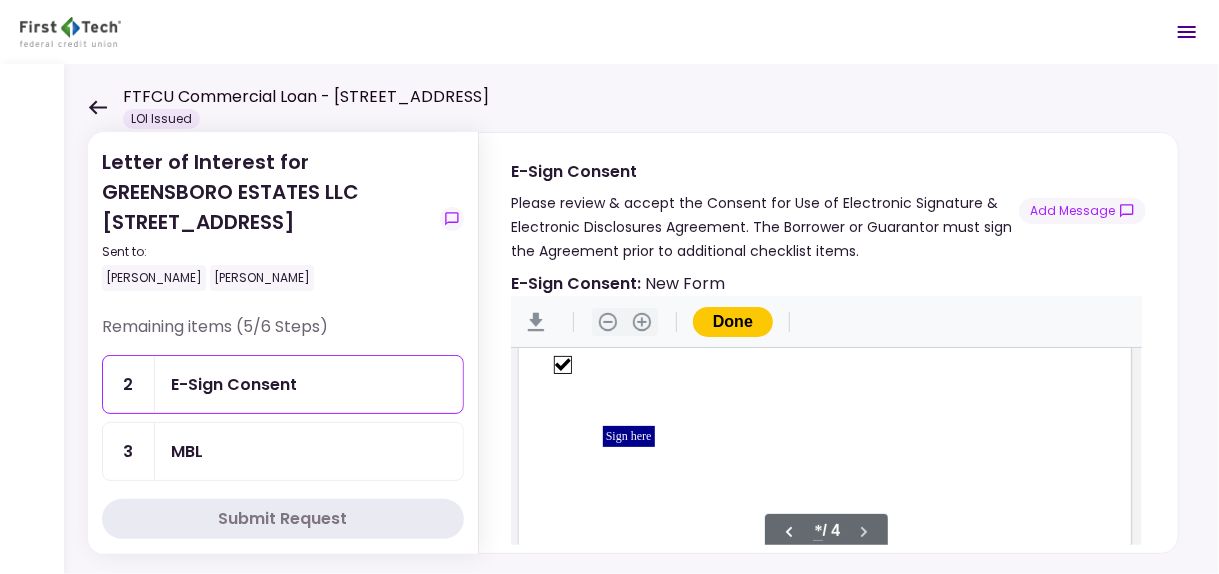 scroll, scrollTop: 2703, scrollLeft: 0, axis: vertical 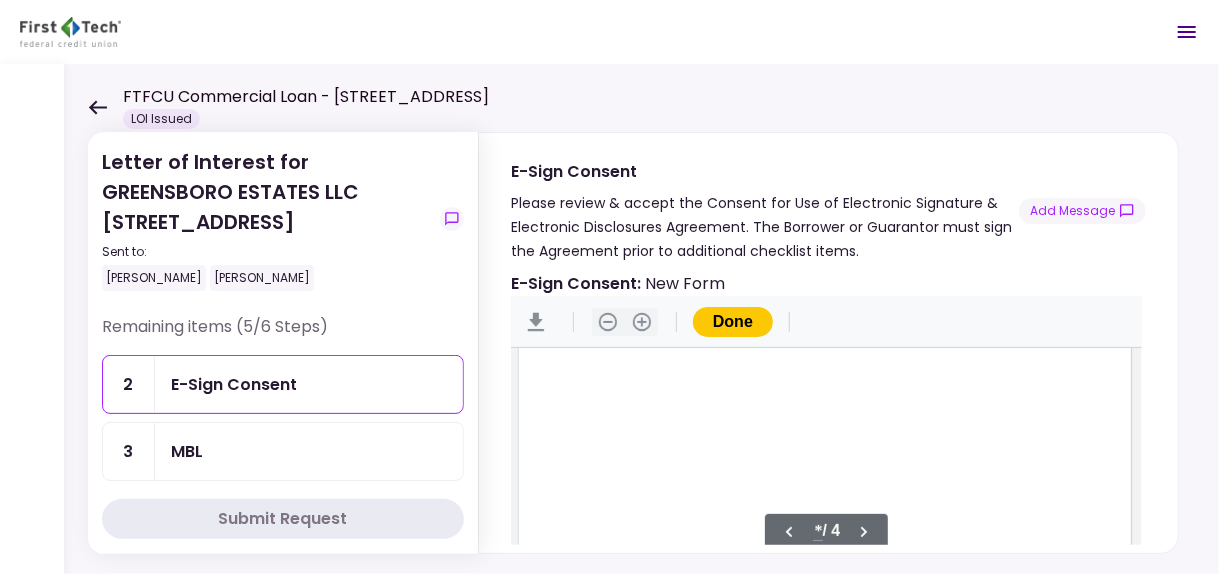 type on "*" 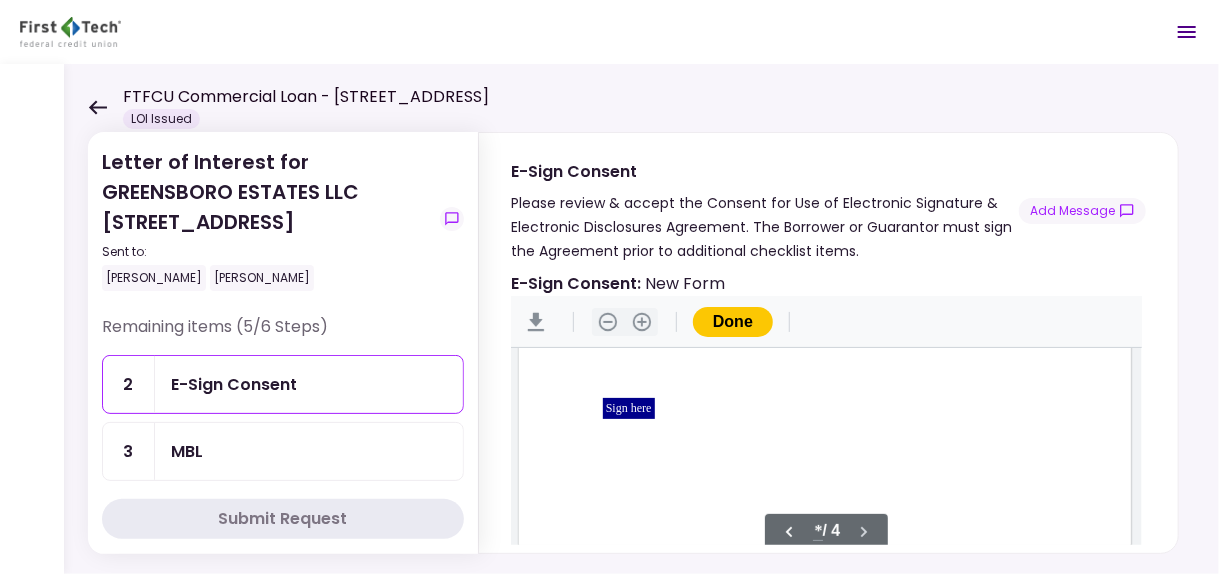 scroll, scrollTop: 2781, scrollLeft: 0, axis: vertical 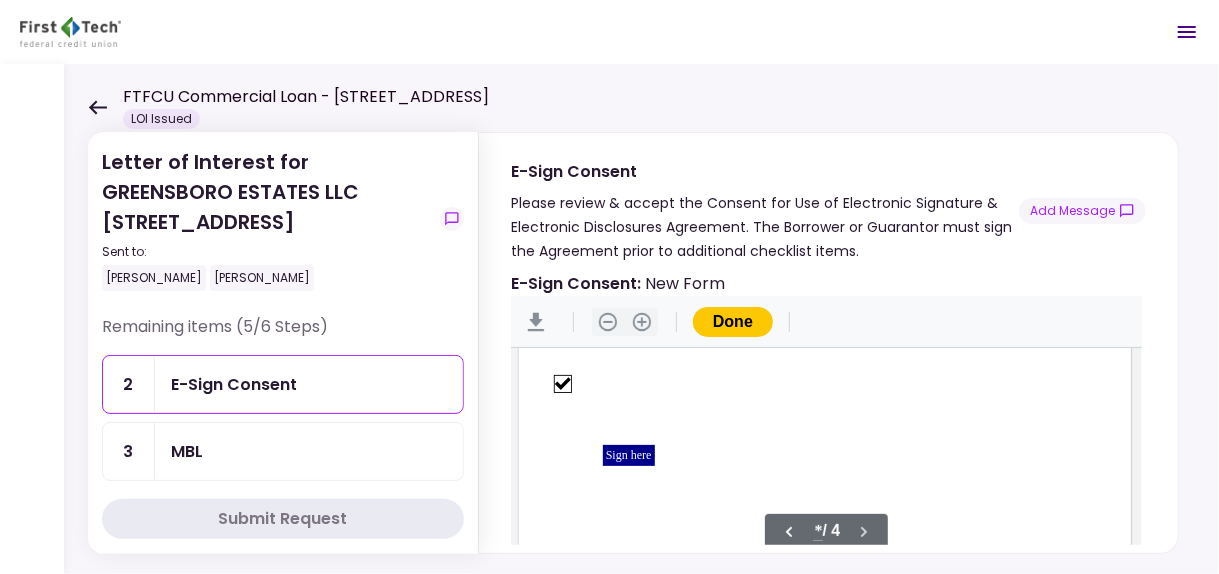 click on "Sign here" at bounding box center (629, 455) 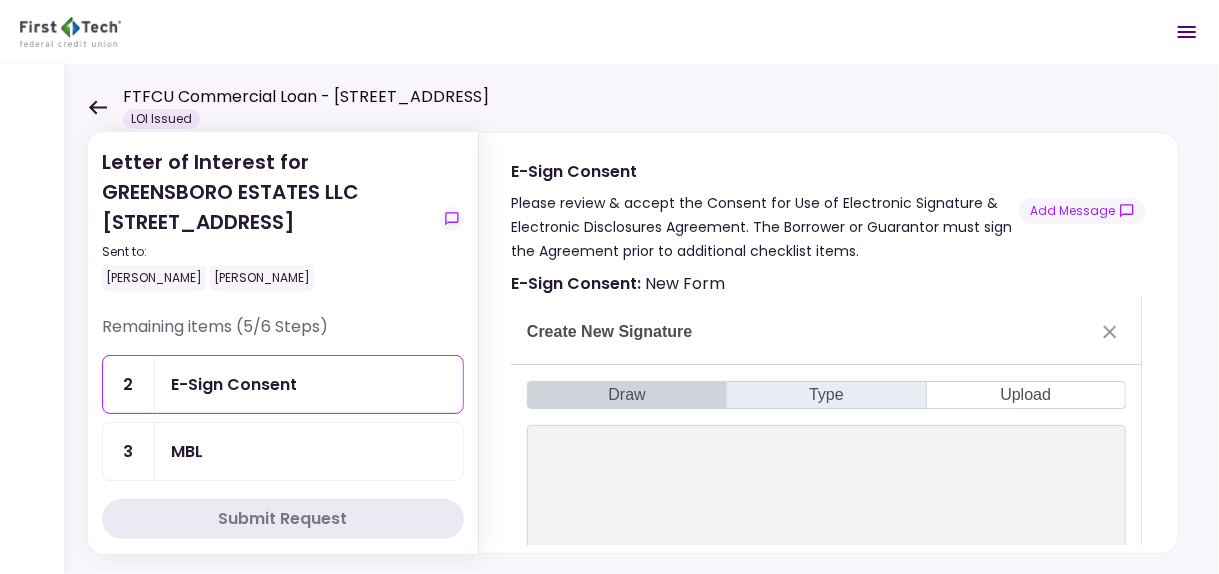 click on "Type" at bounding box center [826, 395] 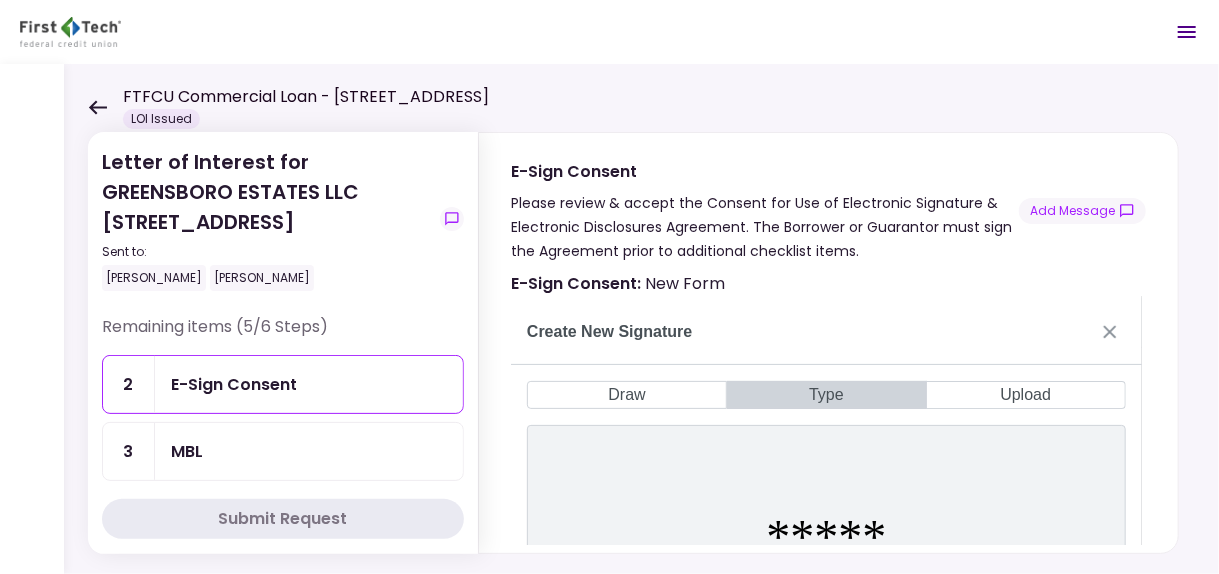 scroll, scrollTop: 7, scrollLeft: 0, axis: vertical 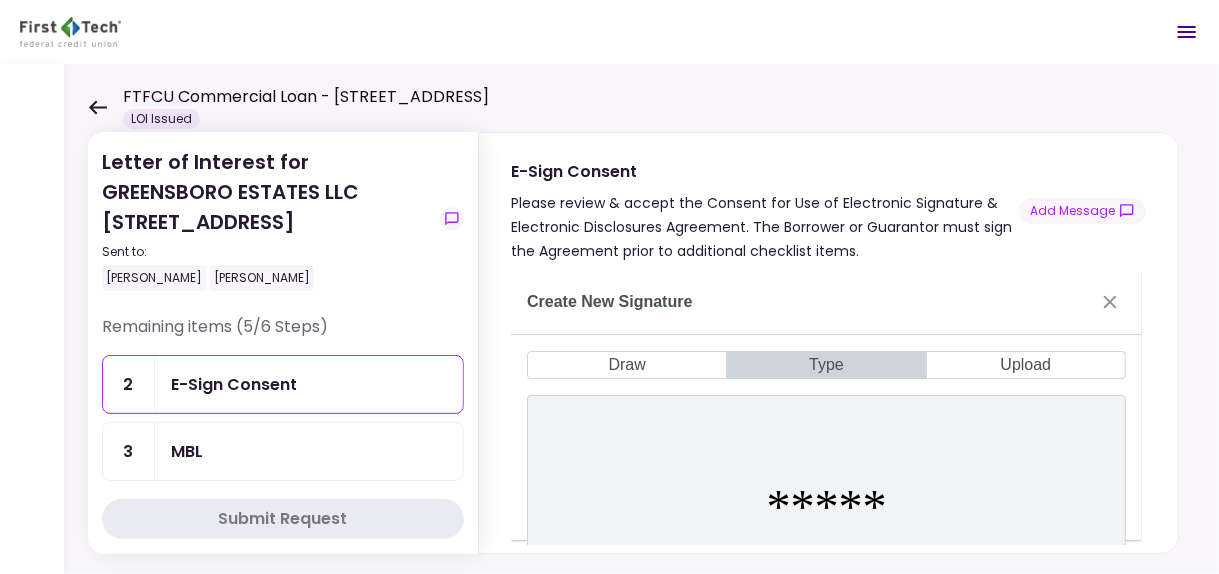 drag, startPoint x: 888, startPoint y: 487, endPoint x: 769, endPoint y: 503, distance: 120.070816 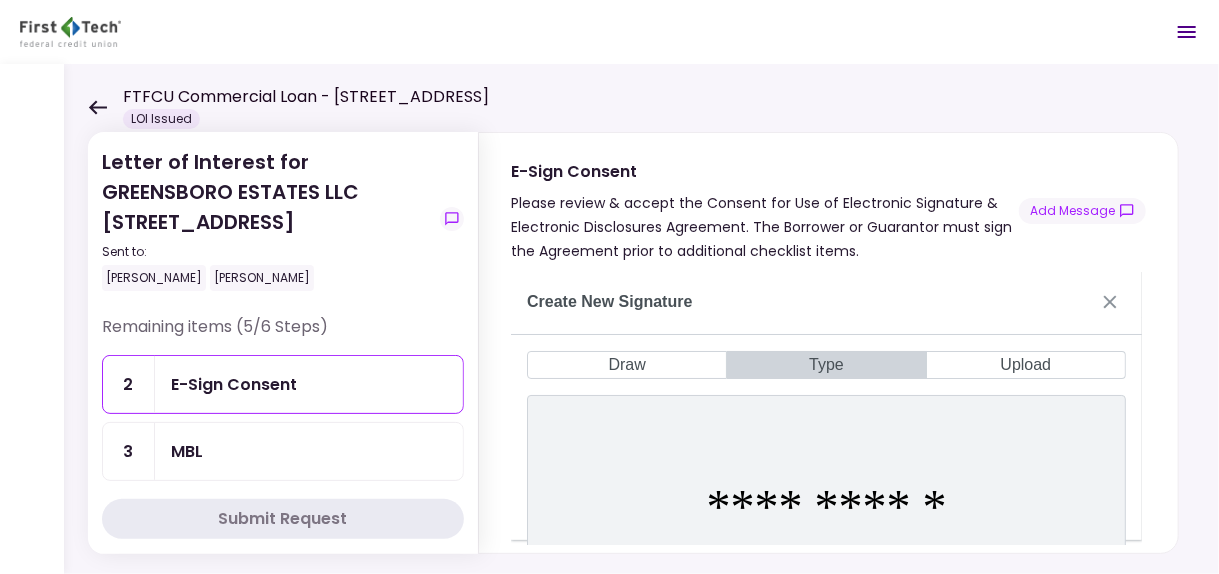 type on "**********" 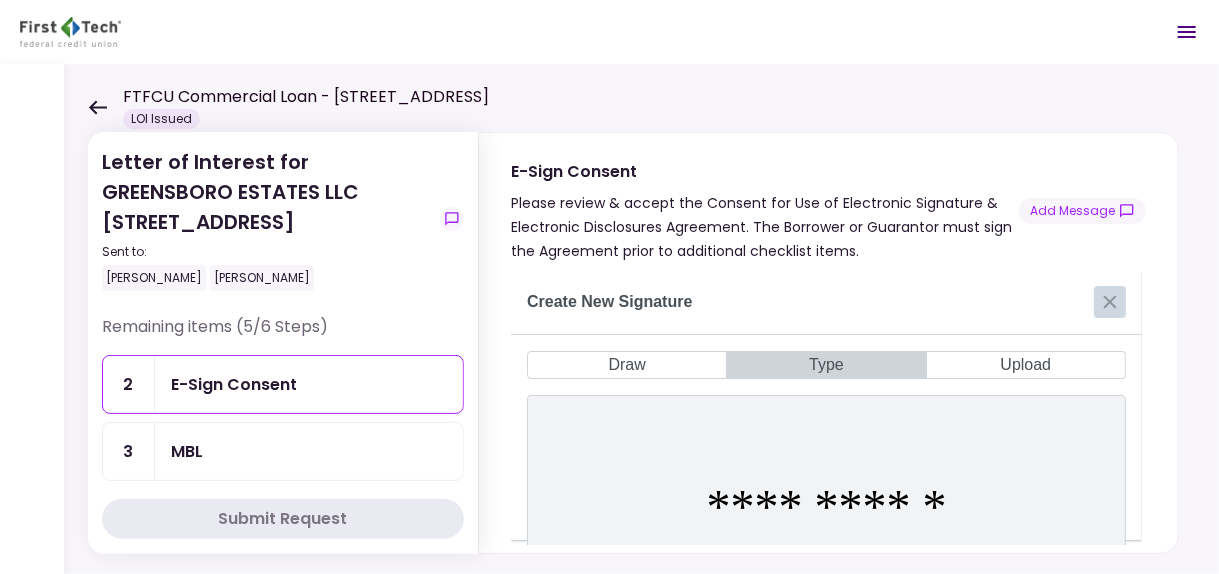 click at bounding box center [1110, 302] 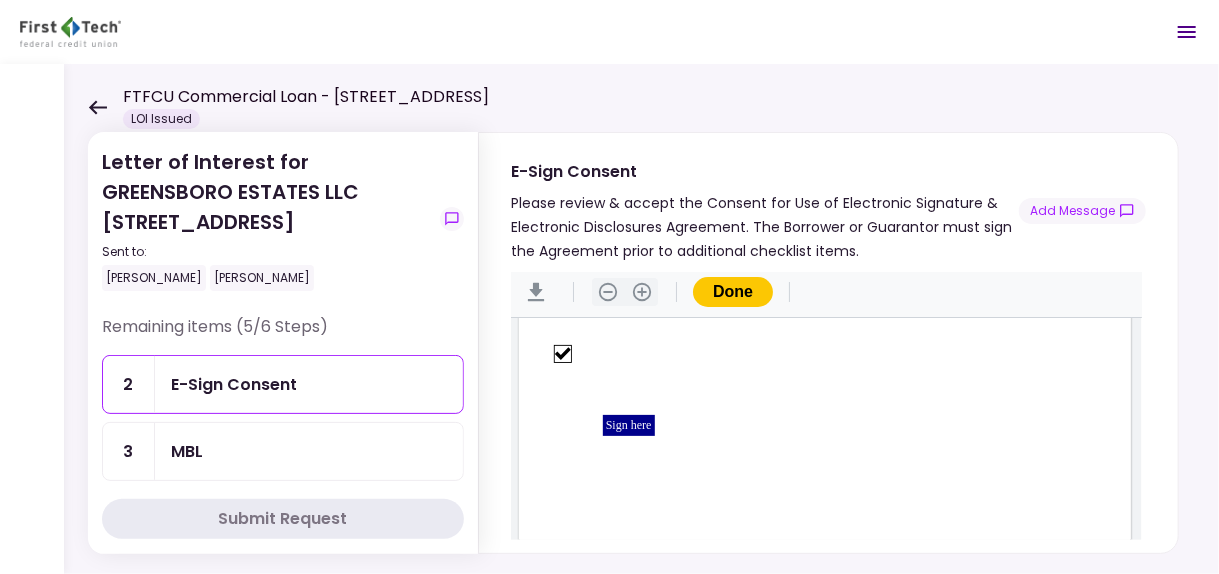 click on "Done" at bounding box center [733, 292] 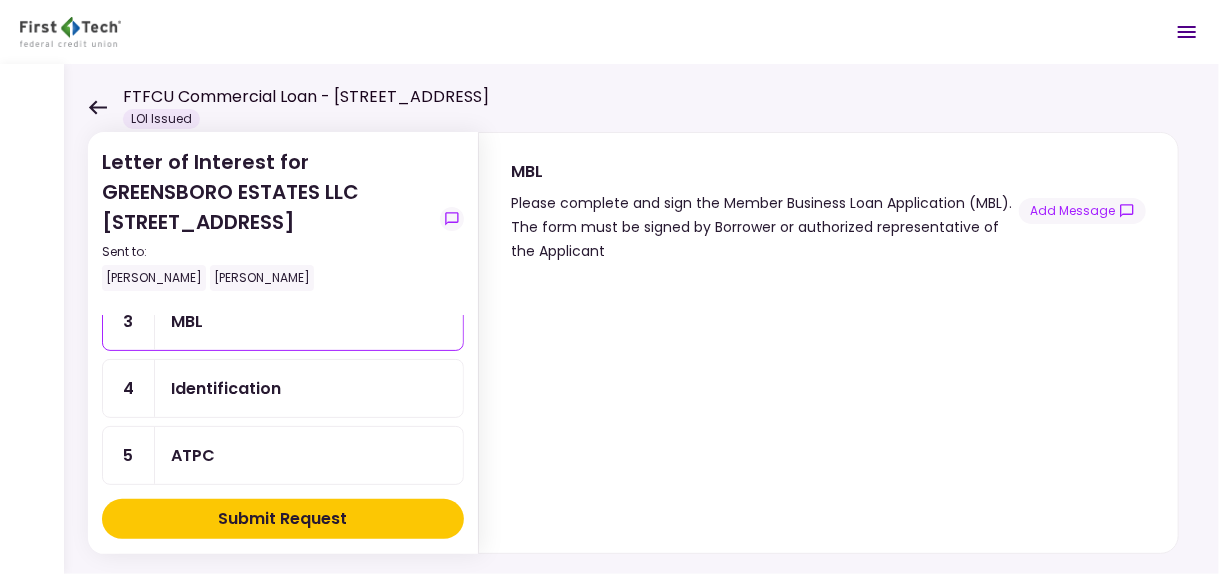 scroll, scrollTop: 100, scrollLeft: 0, axis: vertical 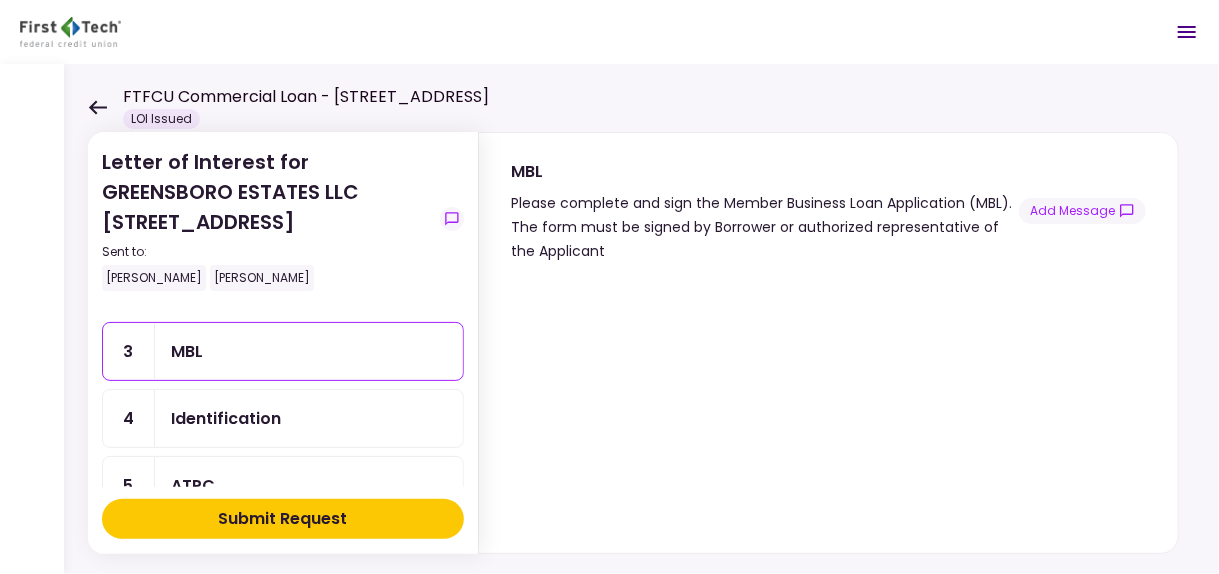click on "MBL" at bounding box center (309, 351) 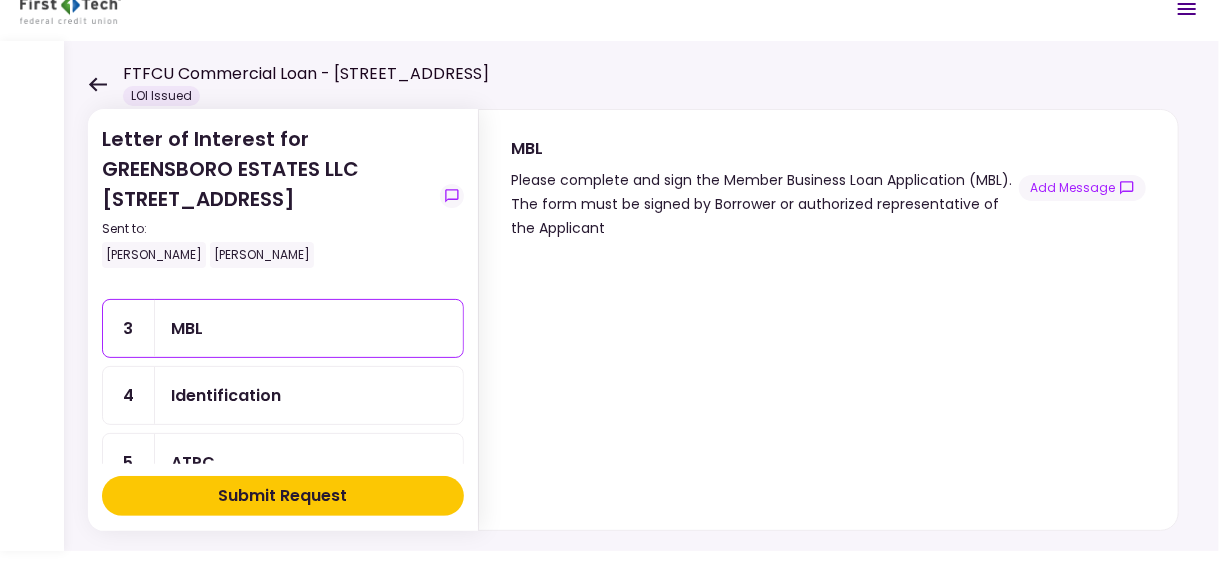 click on "Please complete and sign the Member Business Loan Application (MBL). The form must be signed by Borrower or authorized representative of the Applicant" at bounding box center [765, 204] 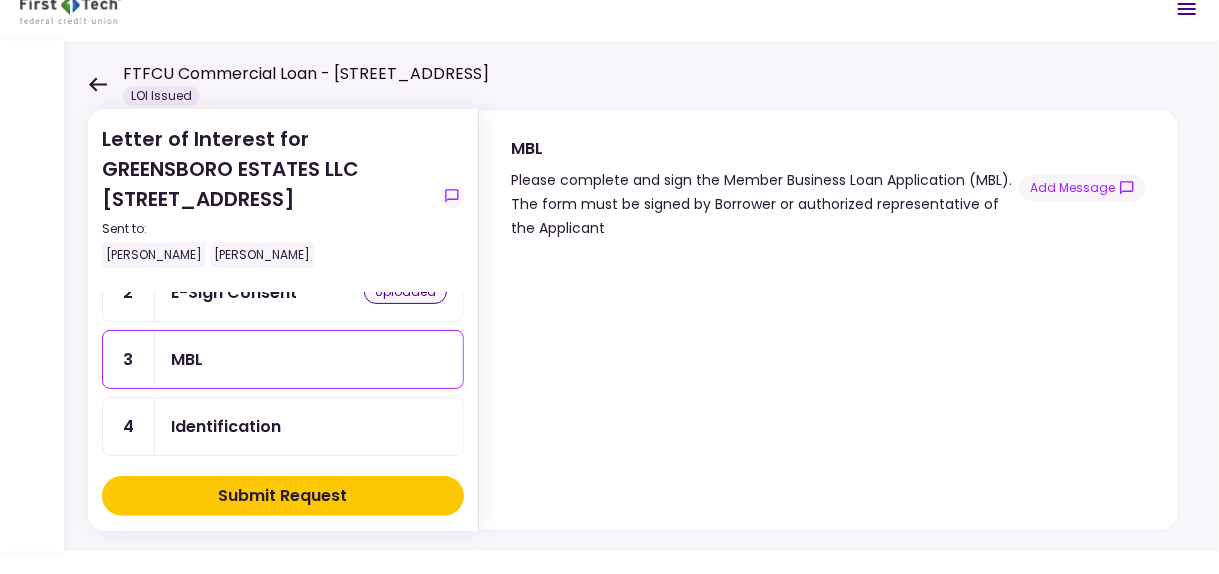 scroll, scrollTop: 100, scrollLeft: 0, axis: vertical 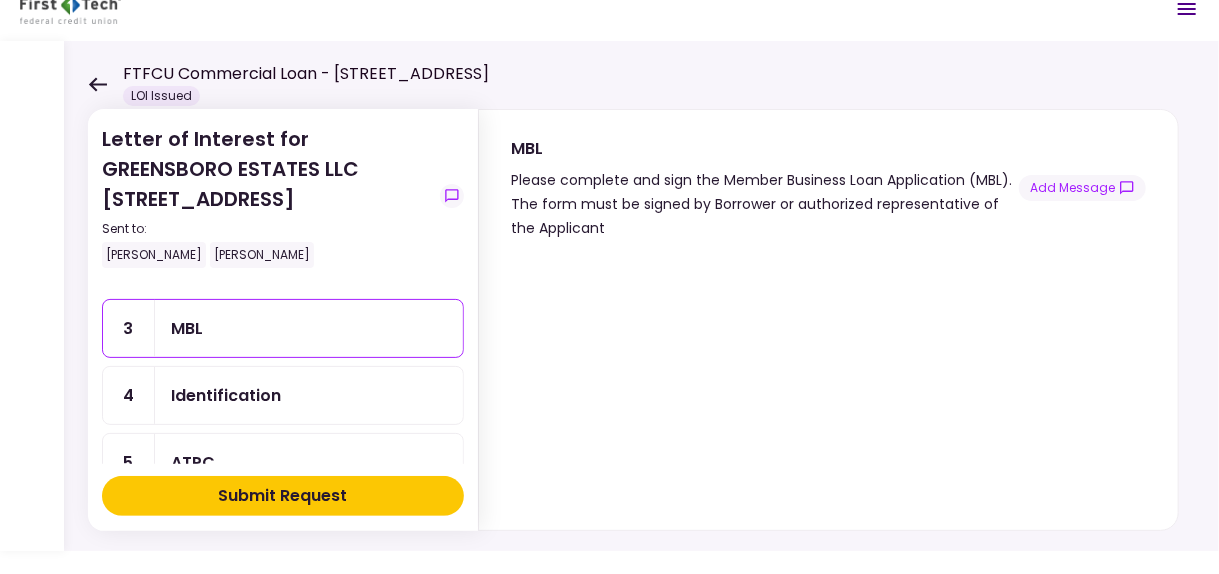 click on "Identification" at bounding box center [226, 395] 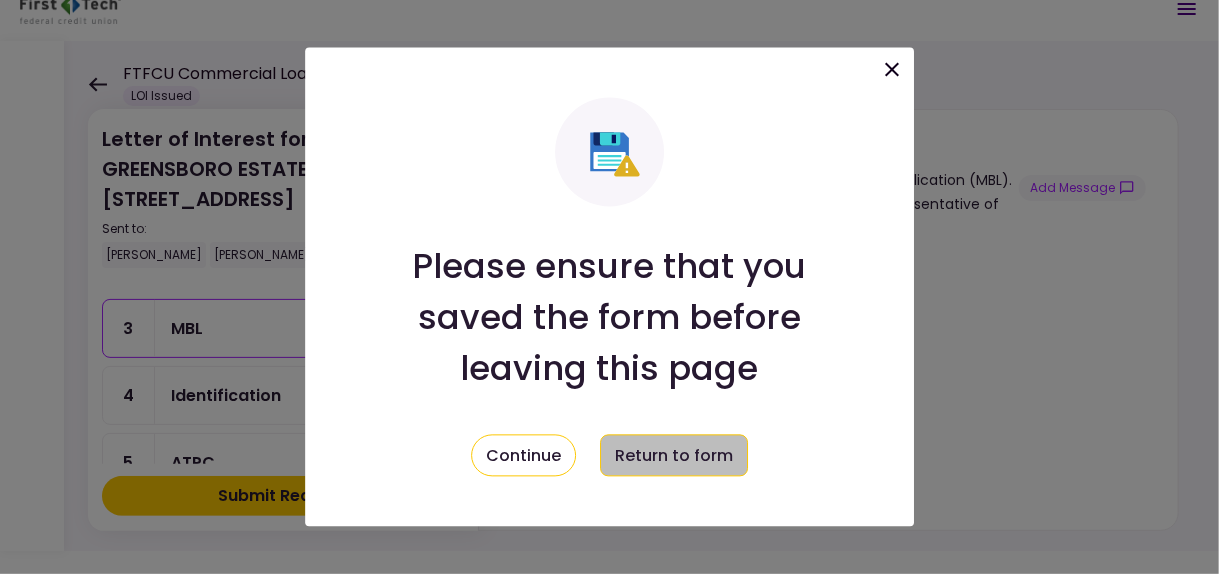 click on "Return to form" at bounding box center [674, 456] 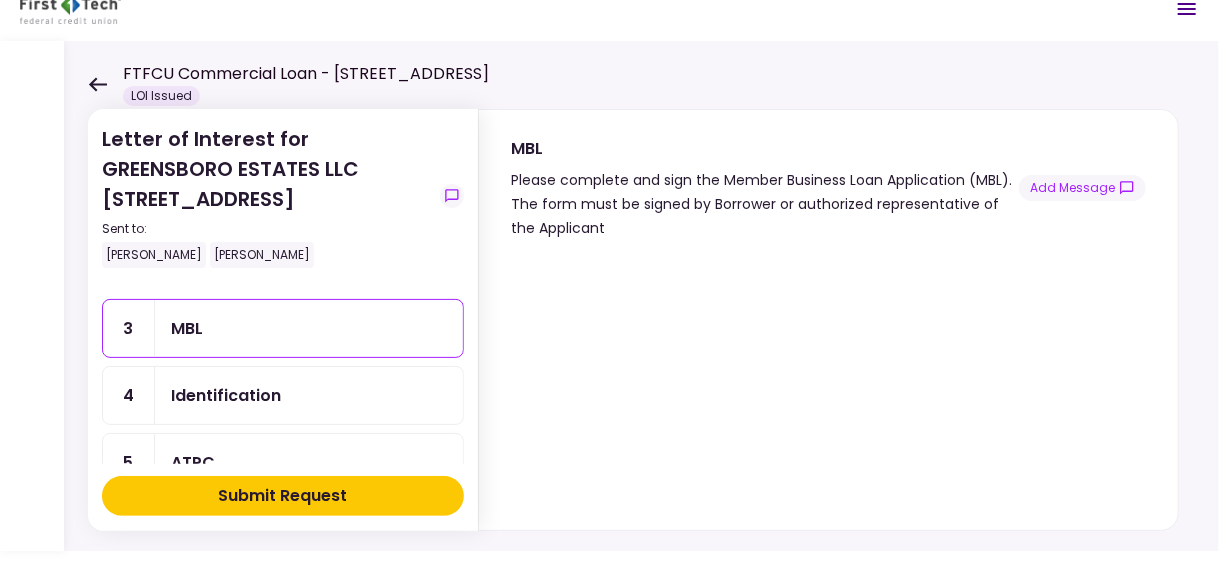 click on "Identification" at bounding box center [226, 395] 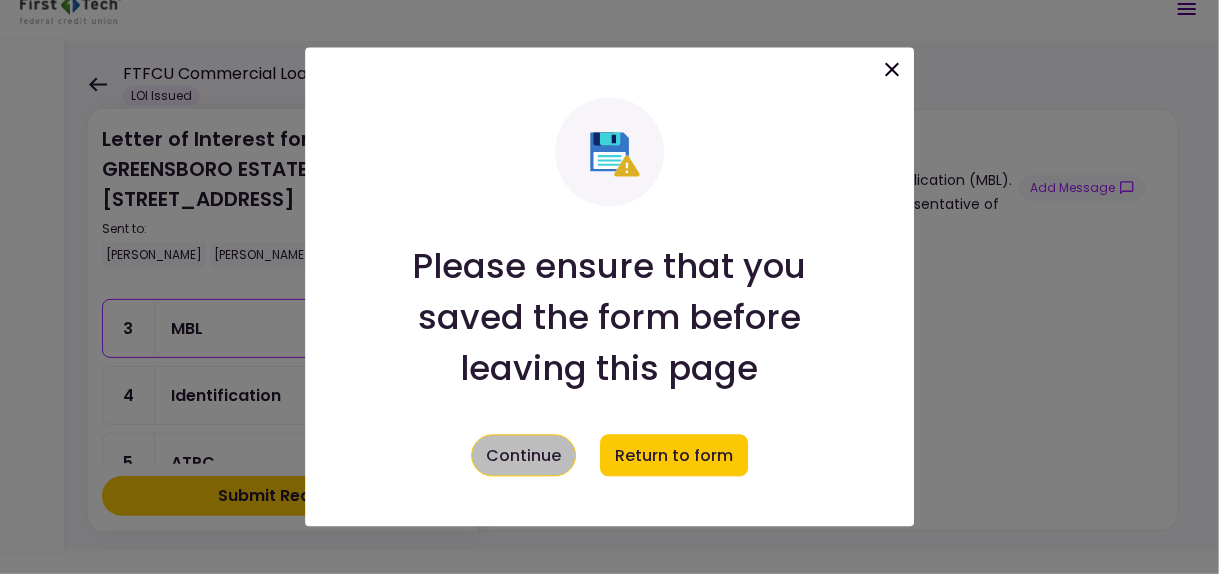 click on "Continue" at bounding box center (523, 456) 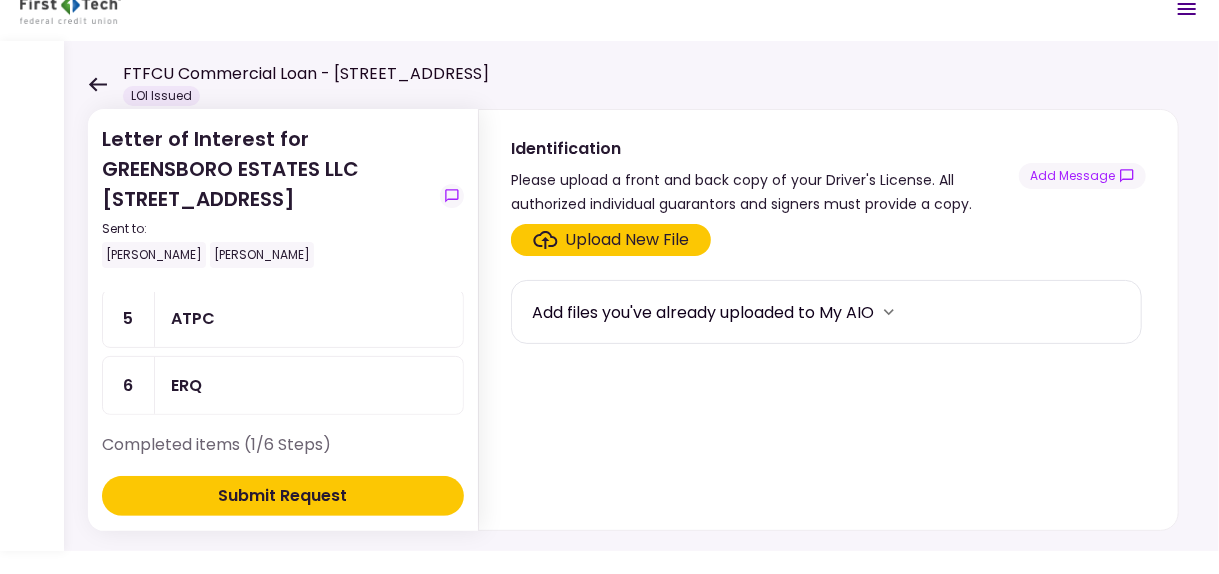 scroll, scrollTop: 200, scrollLeft: 0, axis: vertical 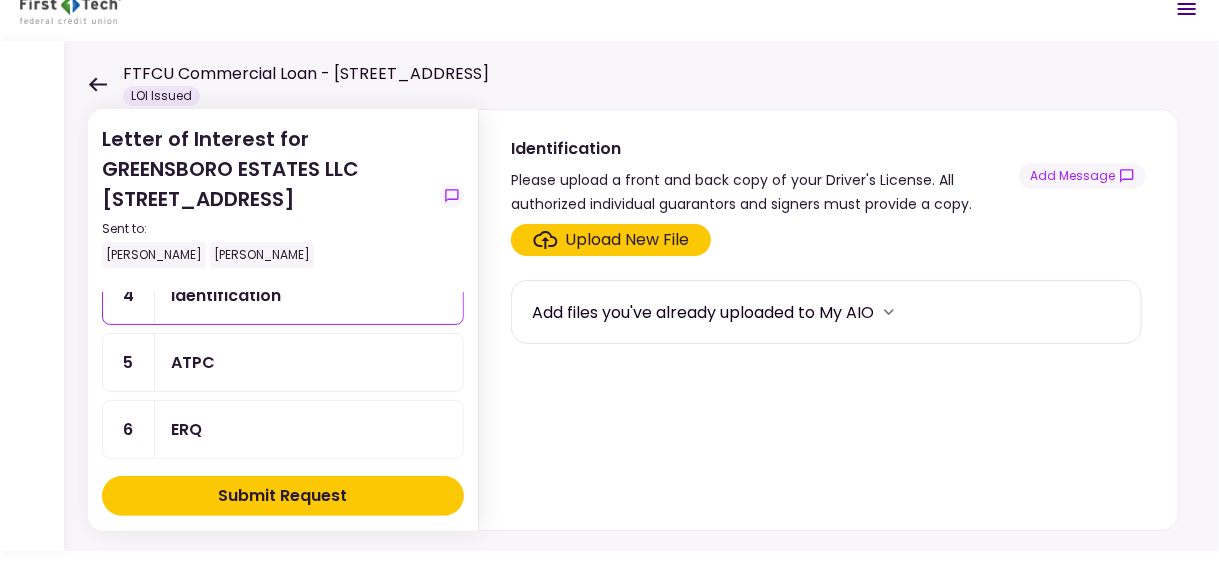 click on "ATPC" at bounding box center (193, 362) 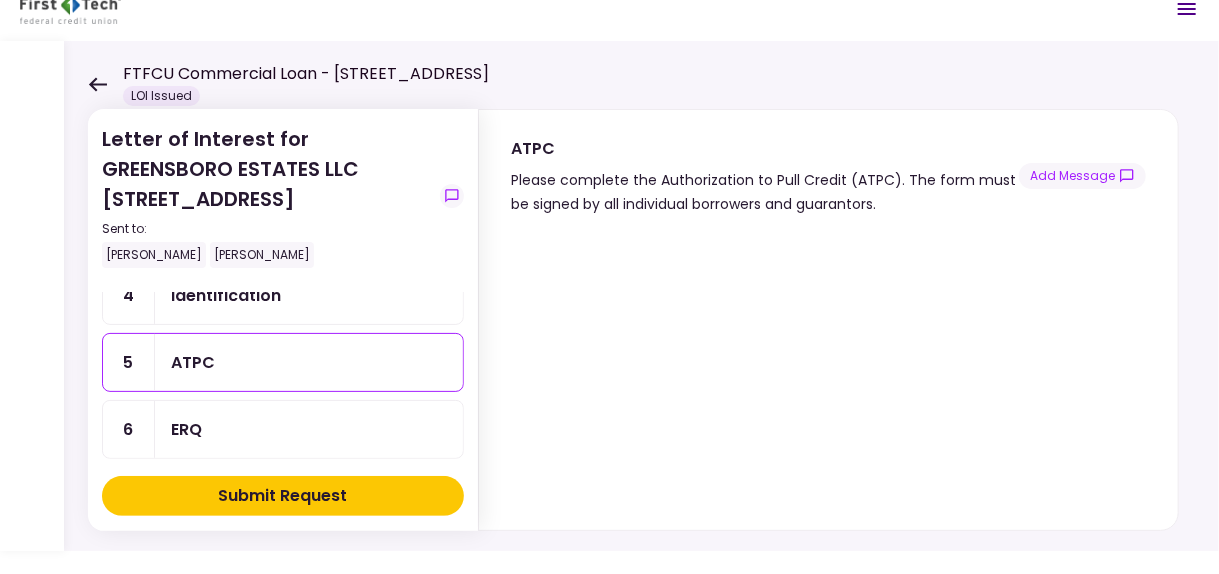 click on "ERQ" at bounding box center (309, 429) 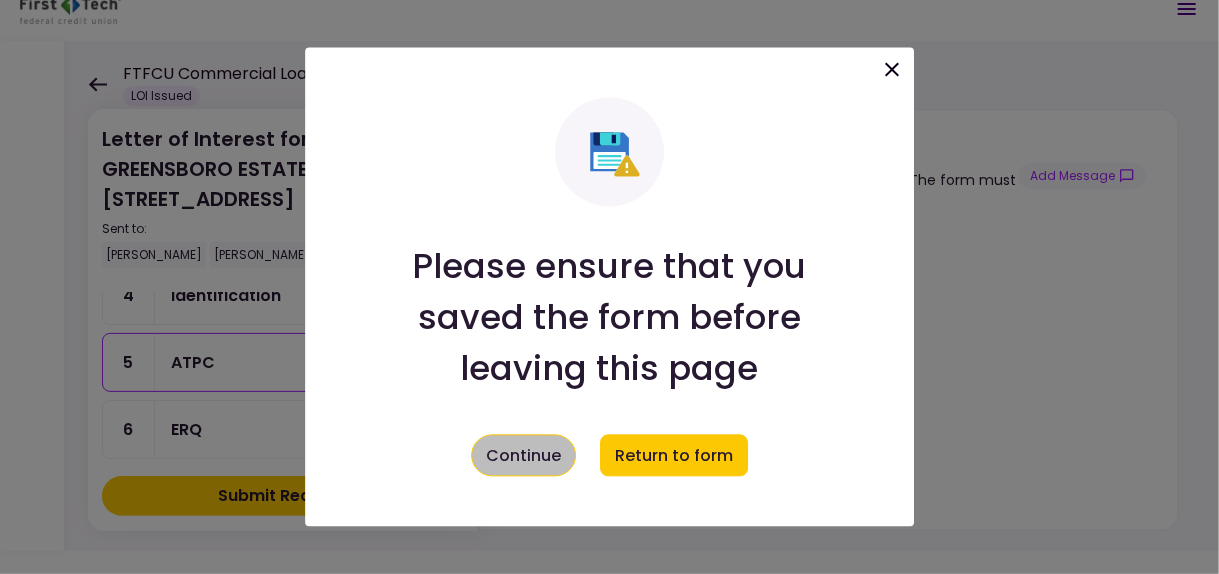 click on "Continue" at bounding box center (523, 456) 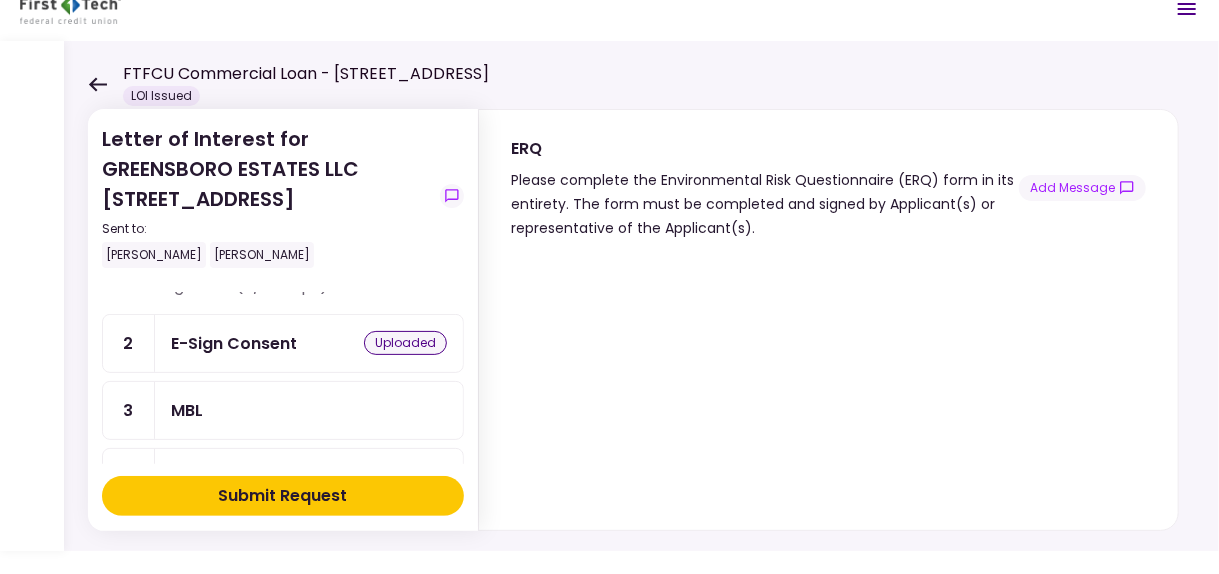 scroll, scrollTop: 0, scrollLeft: 0, axis: both 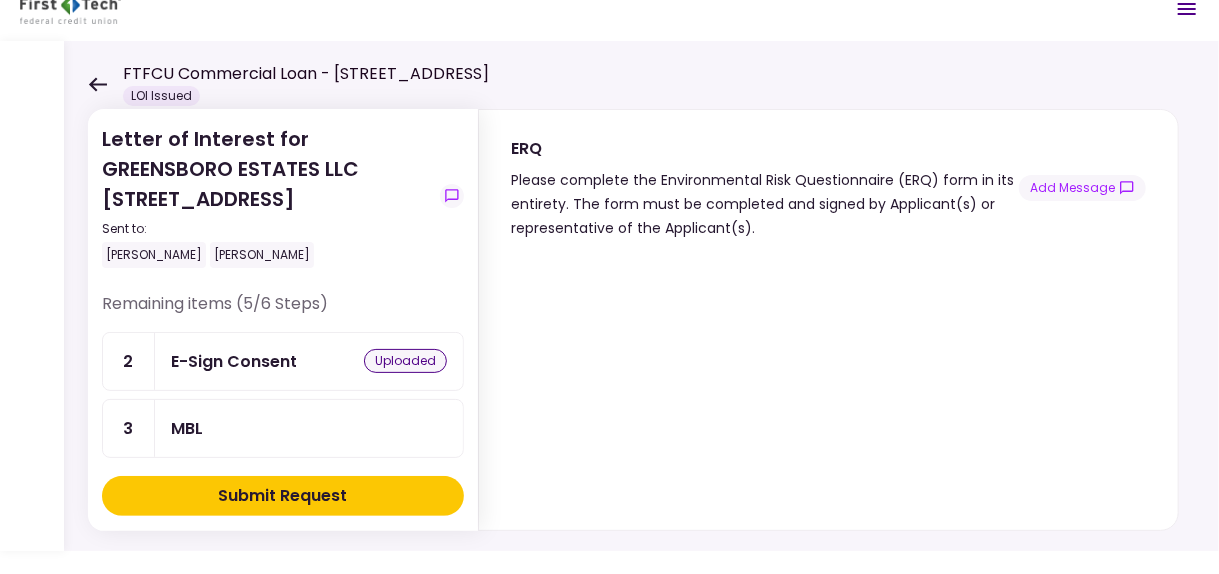 click on "MBL" at bounding box center (309, 428) 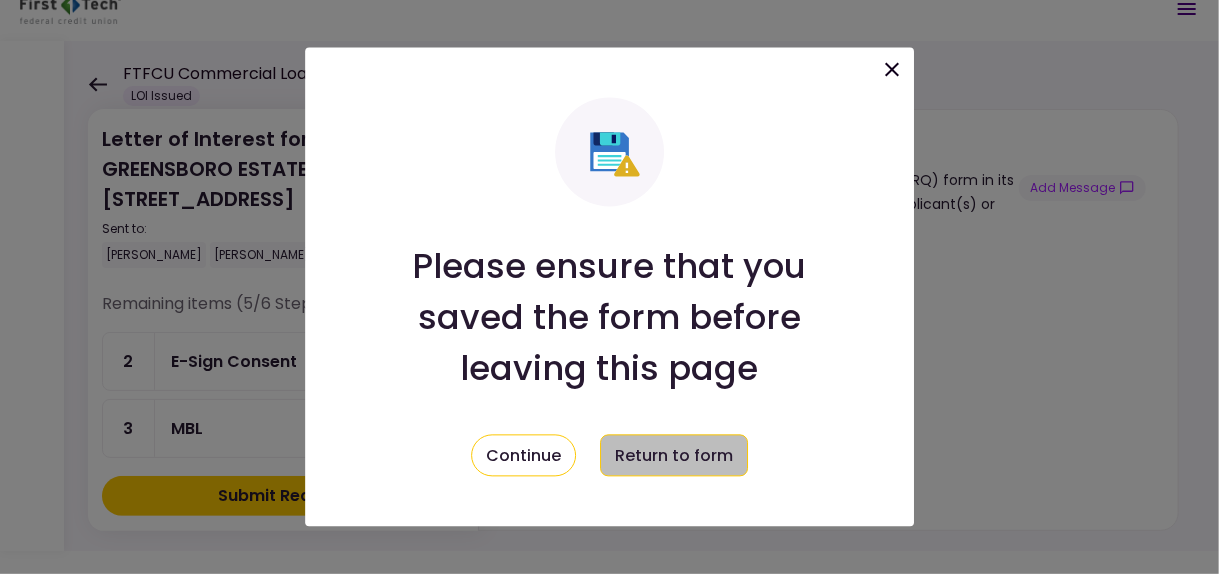 click on "Return to form" at bounding box center (674, 456) 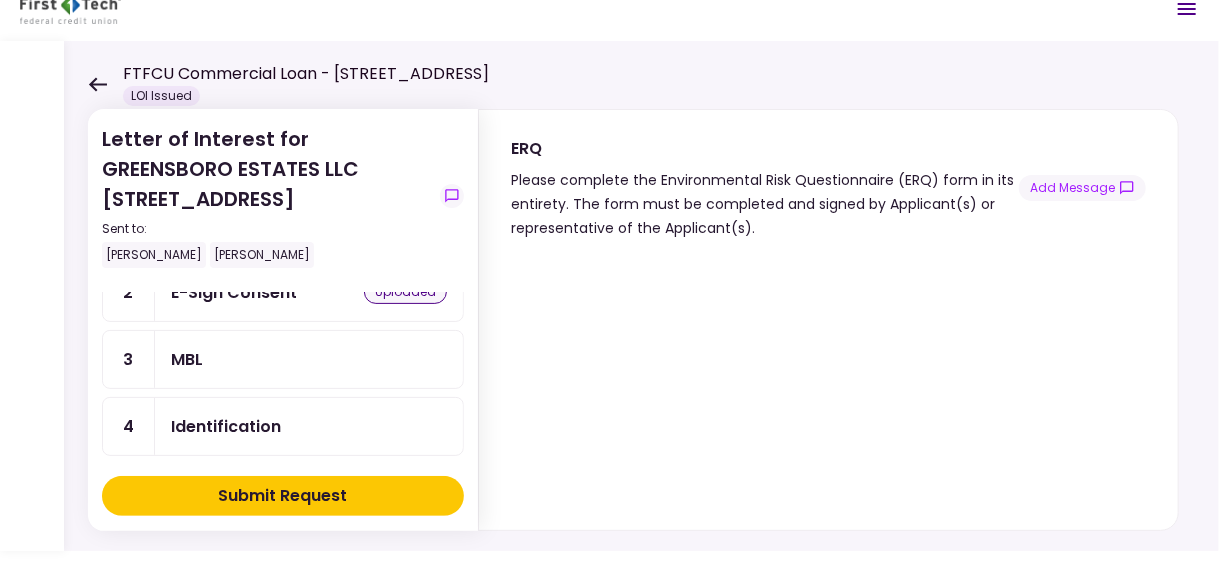 scroll, scrollTop: 100, scrollLeft: 0, axis: vertical 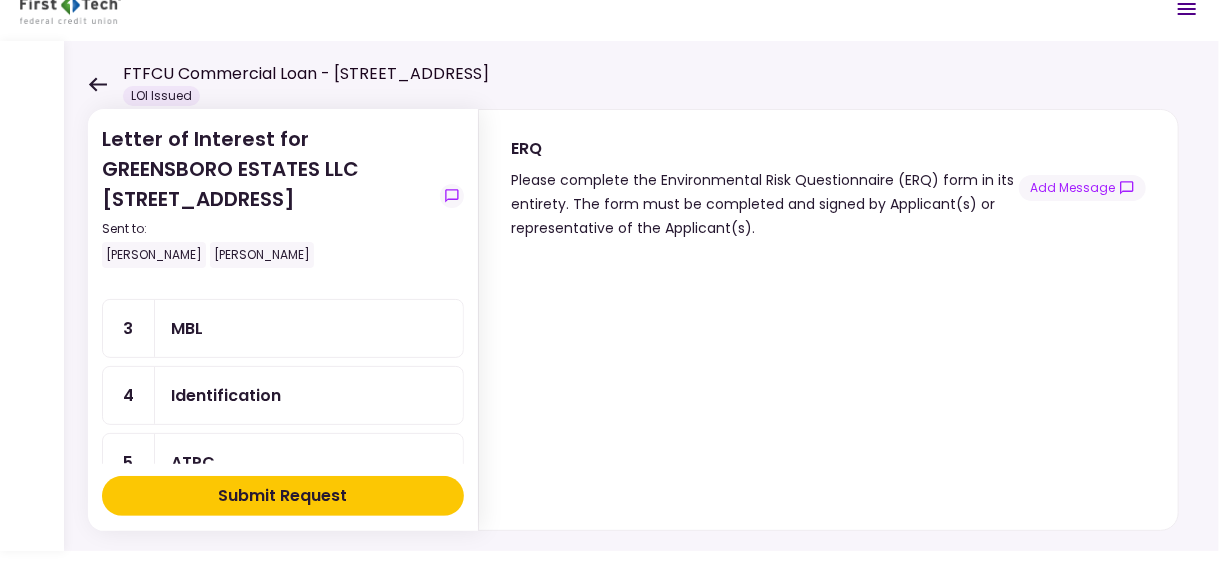 click on "MBL" at bounding box center (309, 328) 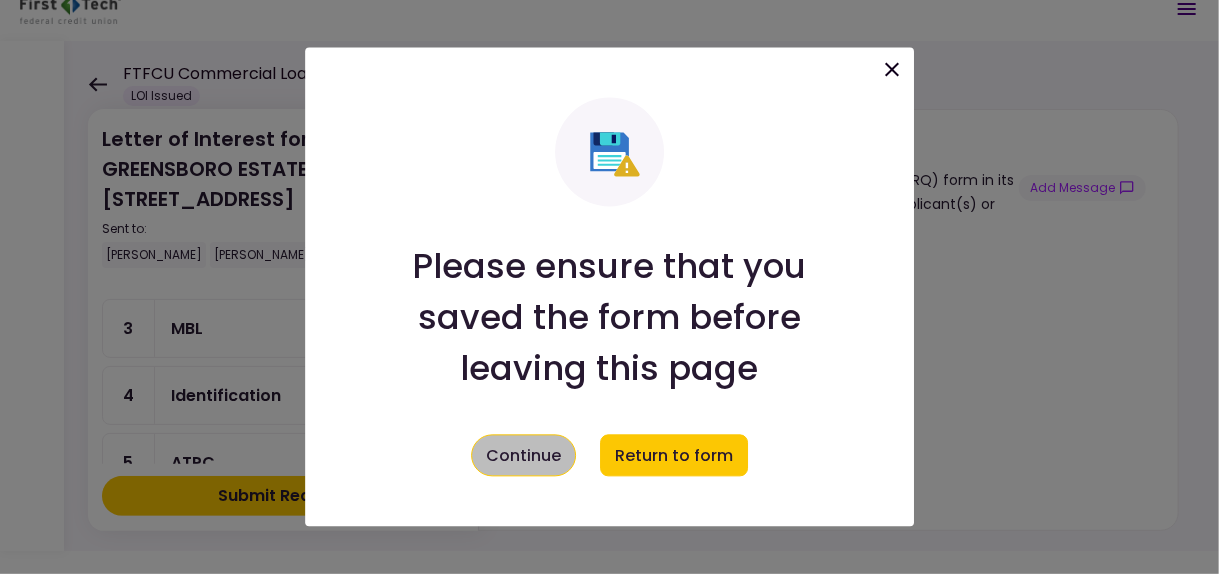 click on "Continue" at bounding box center [523, 456] 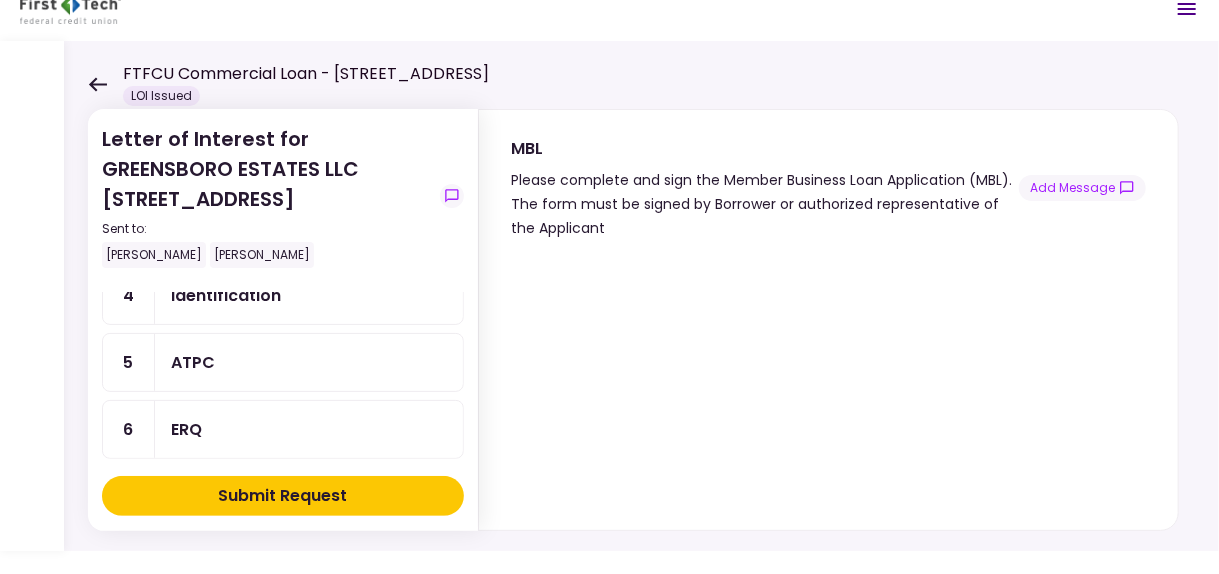 scroll, scrollTop: 100, scrollLeft: 0, axis: vertical 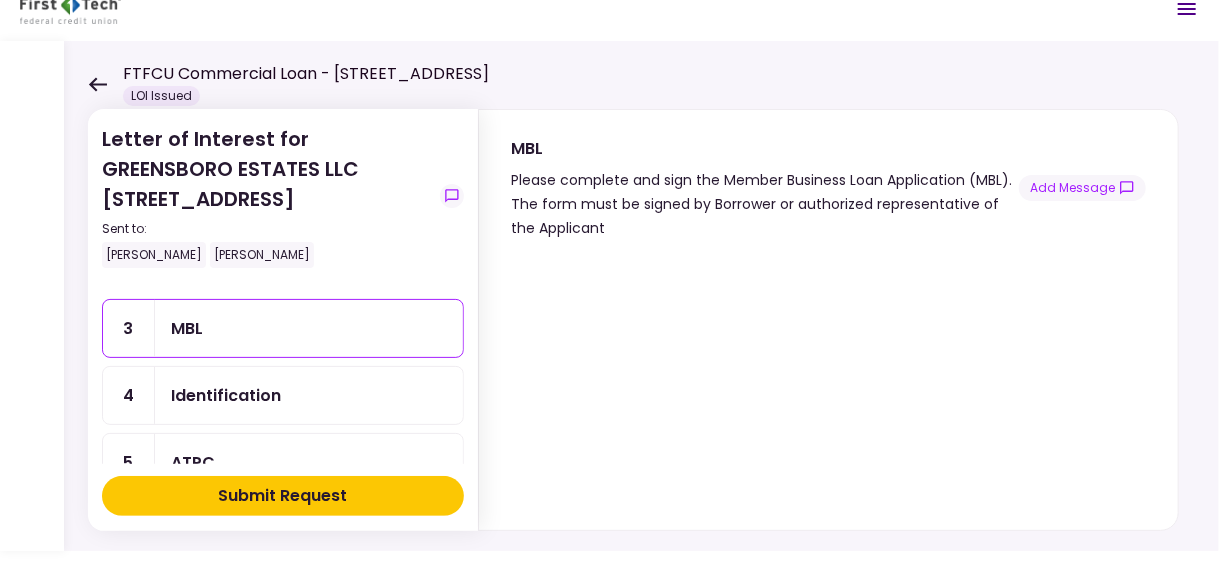 click on "Identification" at bounding box center (309, 395) 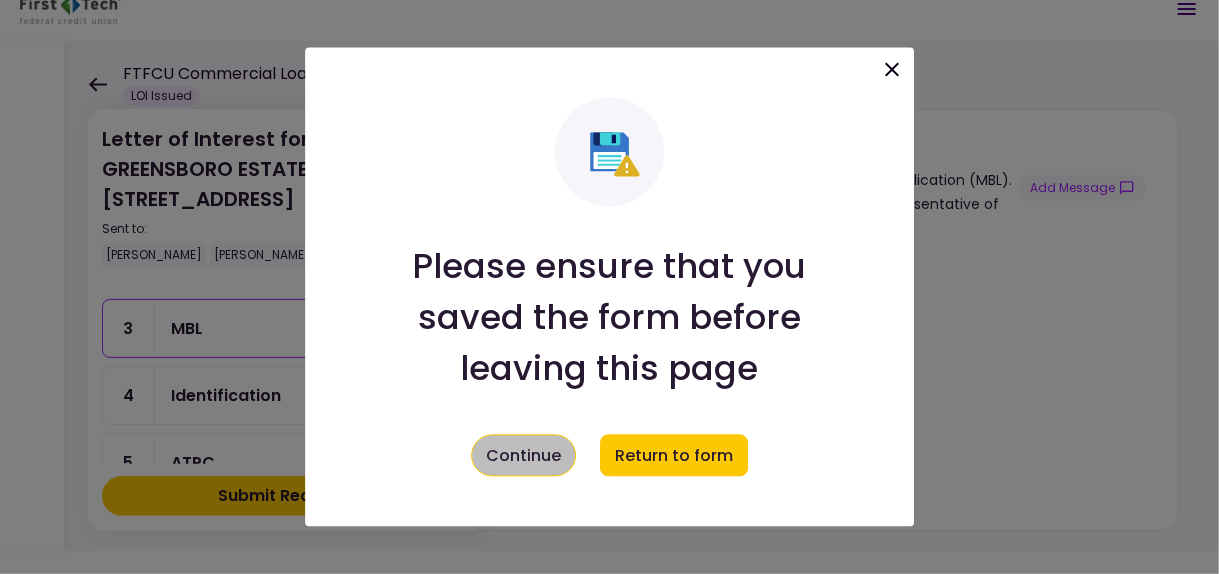 click on "Continue" at bounding box center (523, 456) 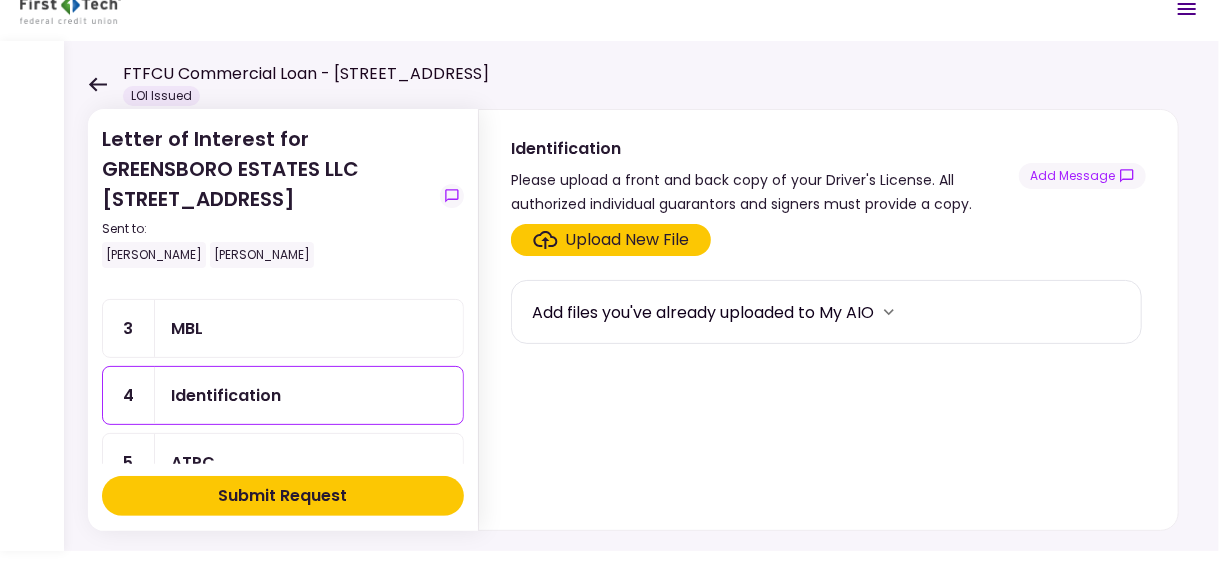 click on "MBL" at bounding box center (309, 328) 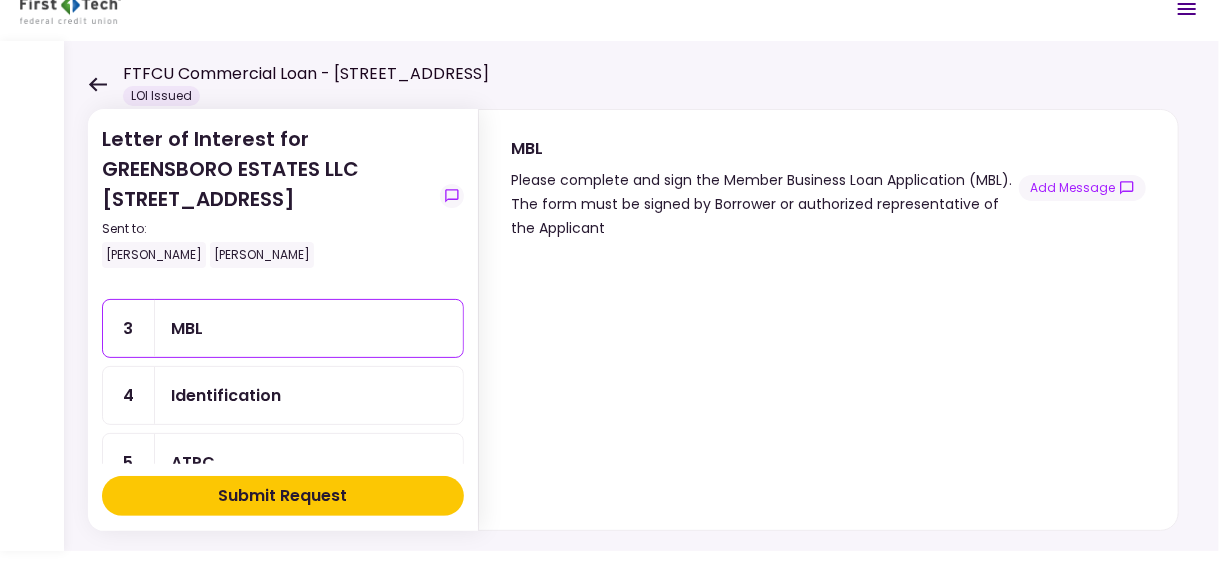 scroll, scrollTop: 200, scrollLeft: 0, axis: vertical 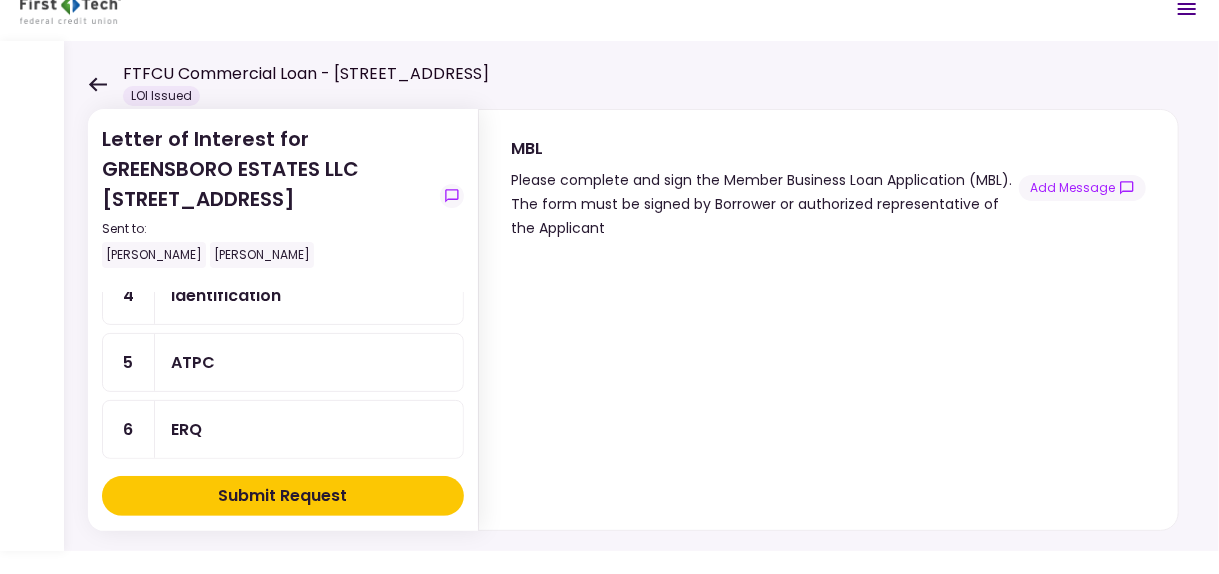 click on "ATPC" at bounding box center (193, 362) 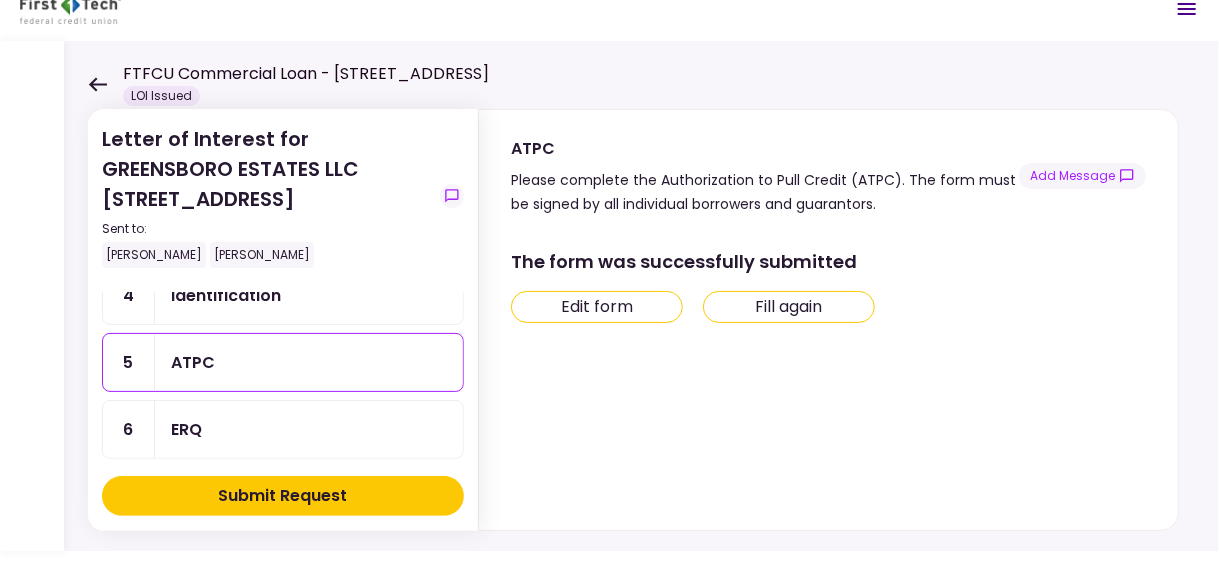 scroll, scrollTop: 134, scrollLeft: 0, axis: vertical 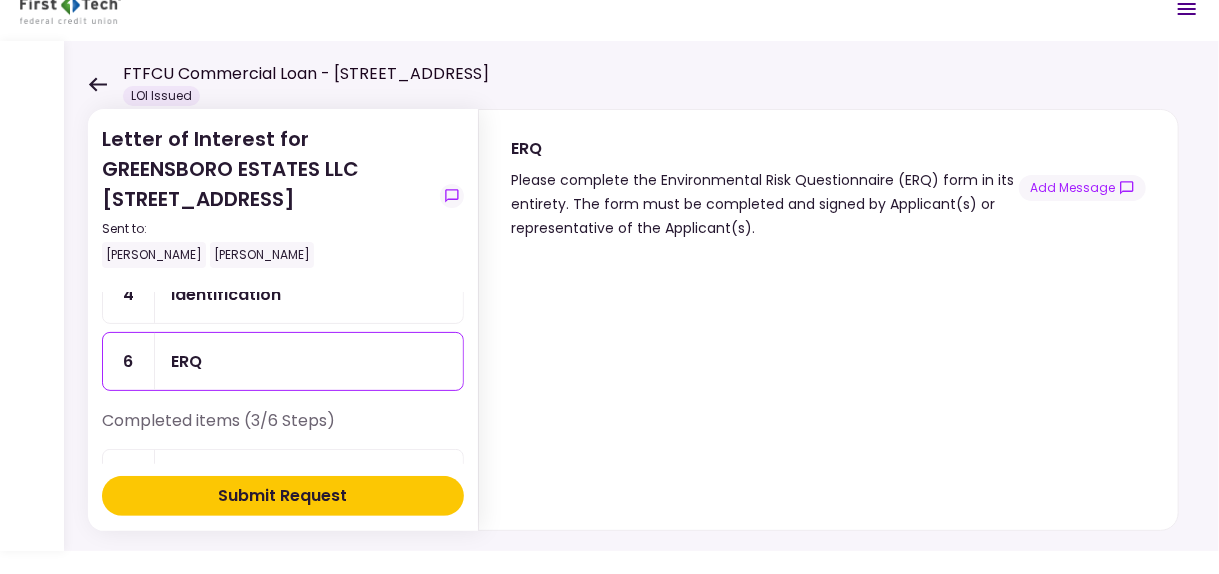click on "ERQ" at bounding box center [309, 361] 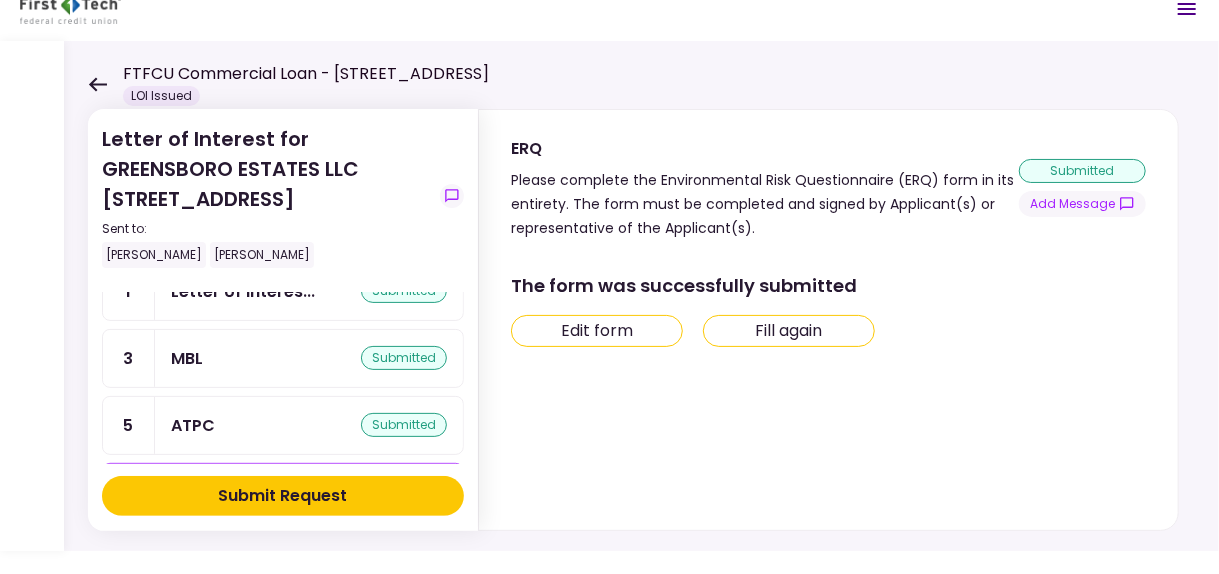 scroll, scrollTop: 319, scrollLeft: 0, axis: vertical 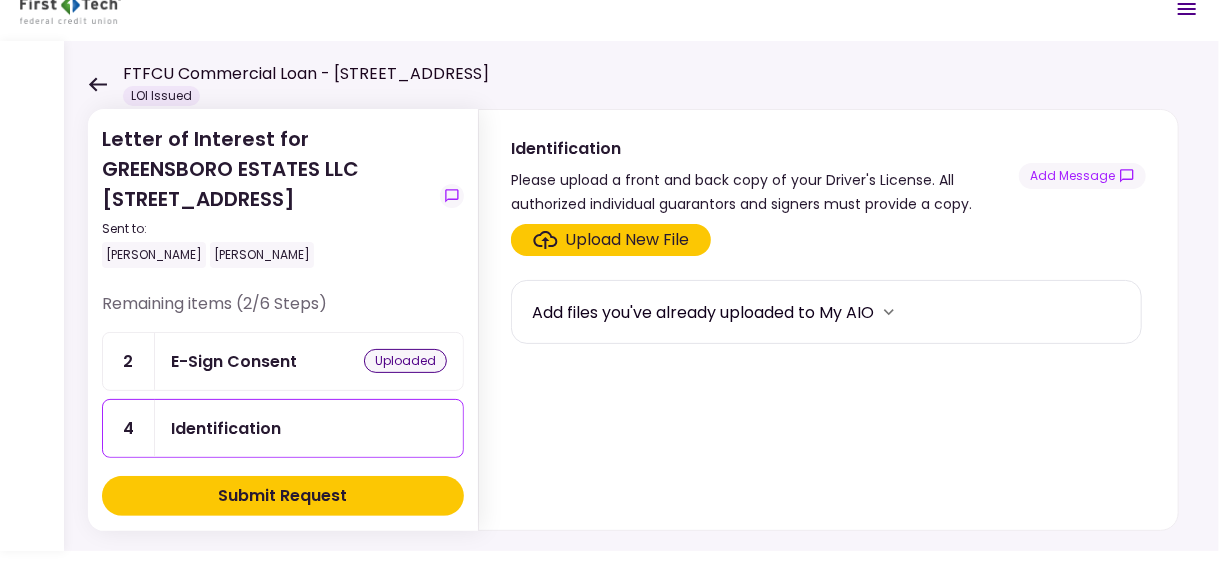 click on "E-Sign Consent" at bounding box center [234, 361] 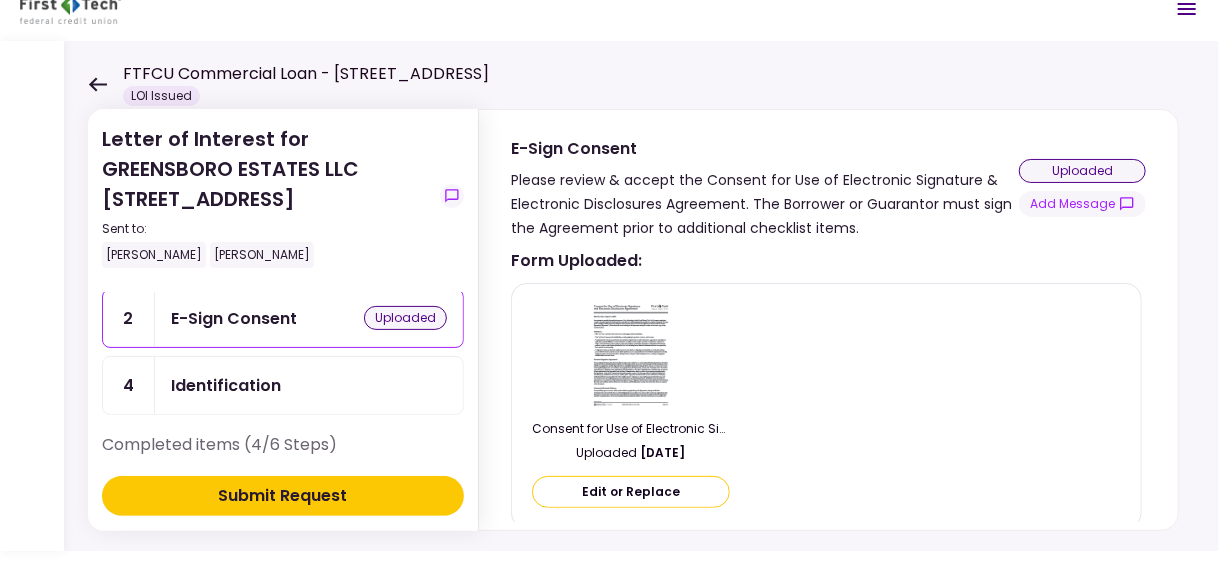 scroll, scrollTop: 0, scrollLeft: 0, axis: both 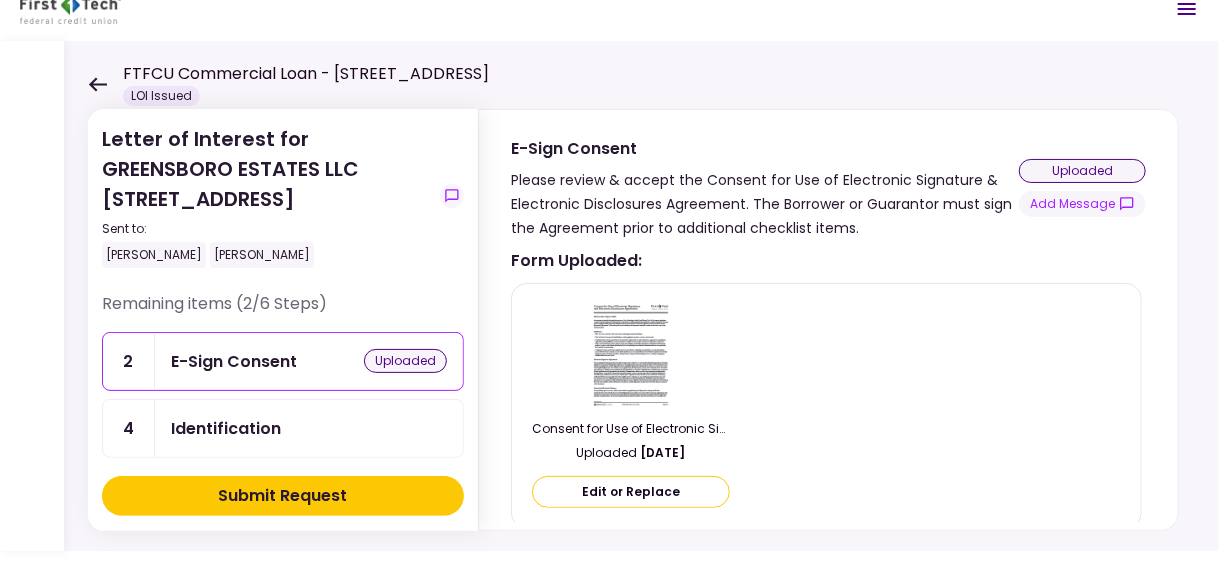 click on "Identification" at bounding box center (226, 428) 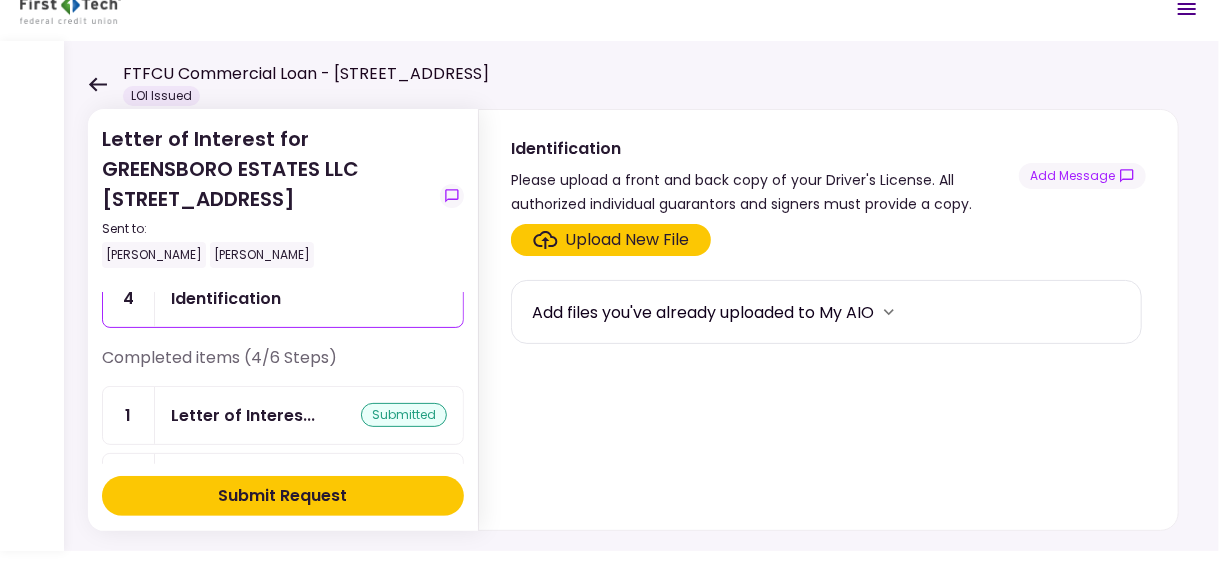 scroll, scrollTop: 100, scrollLeft: 0, axis: vertical 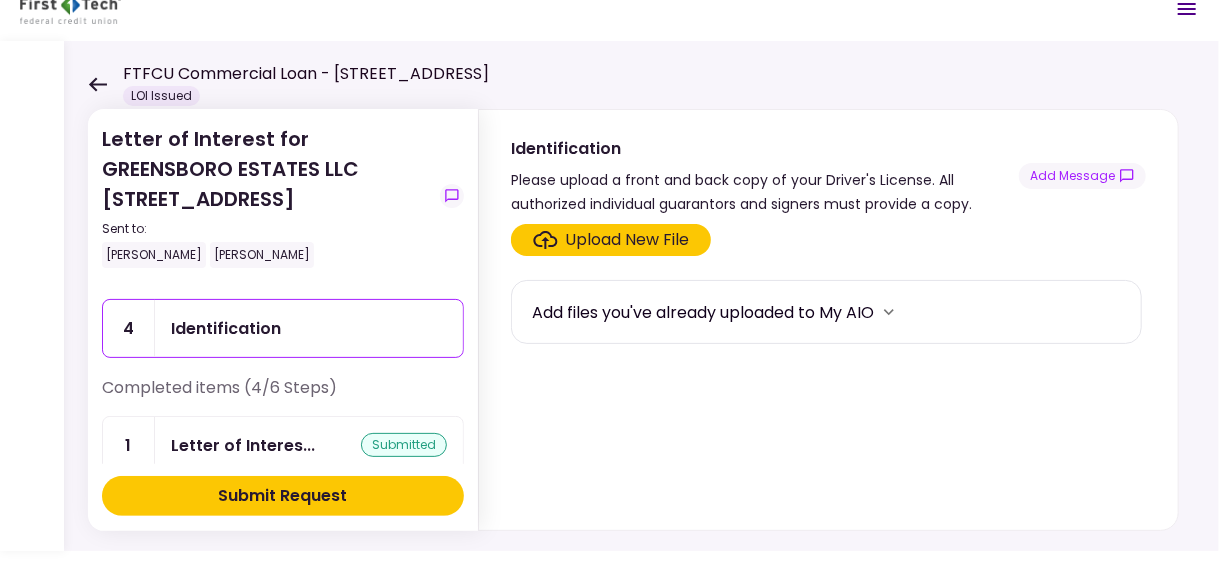 click on "Identification" at bounding box center (309, 328) 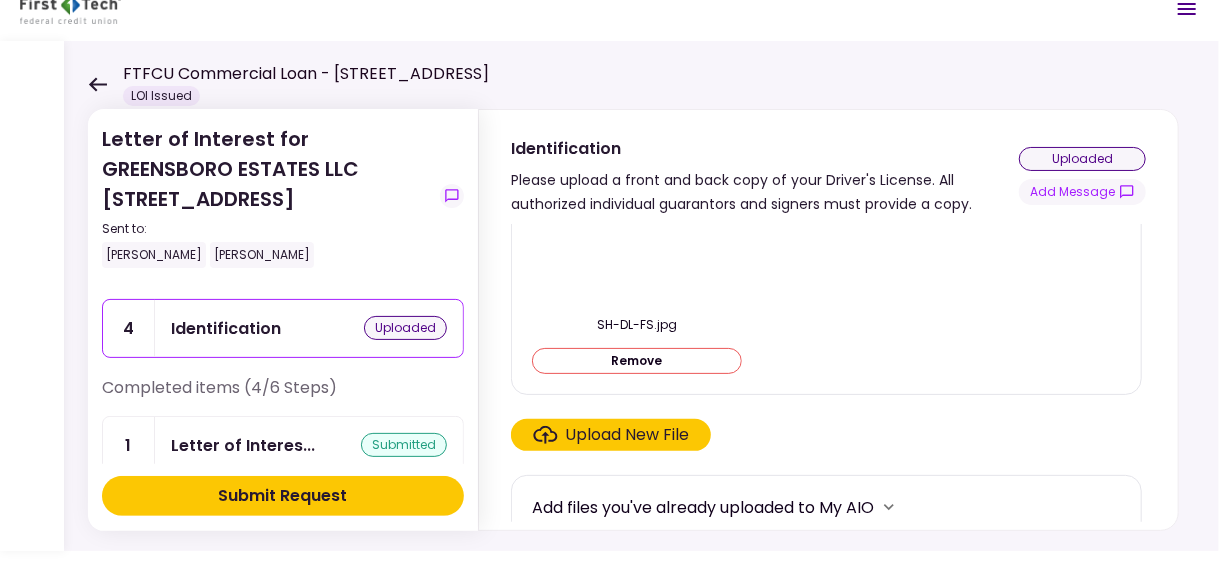 scroll, scrollTop: 180, scrollLeft: 0, axis: vertical 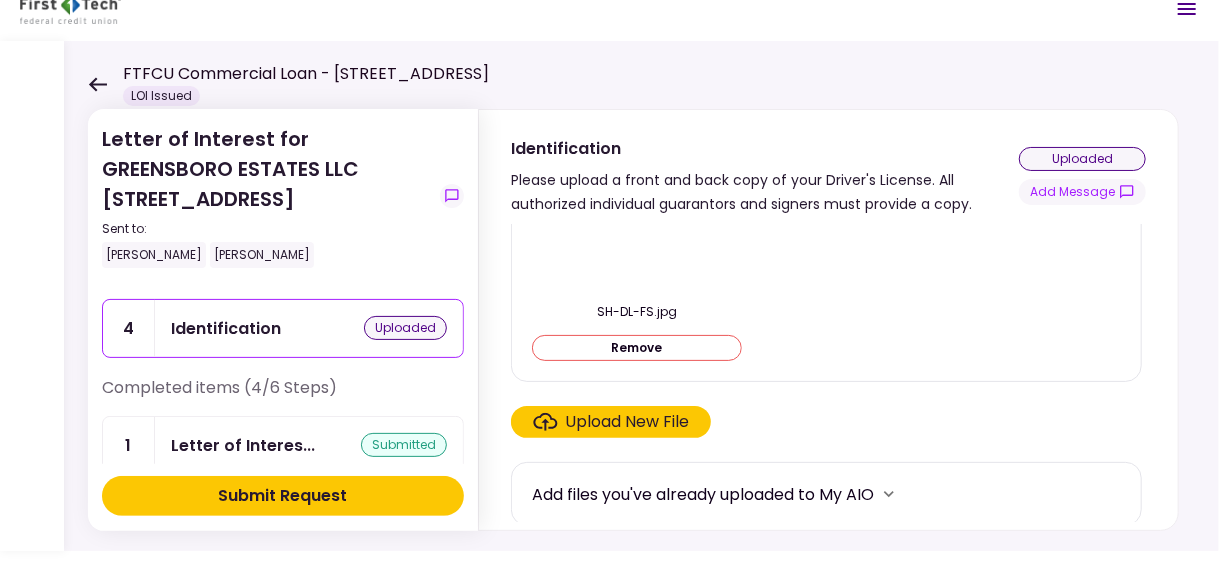 click on "Remove" at bounding box center (637, 348) 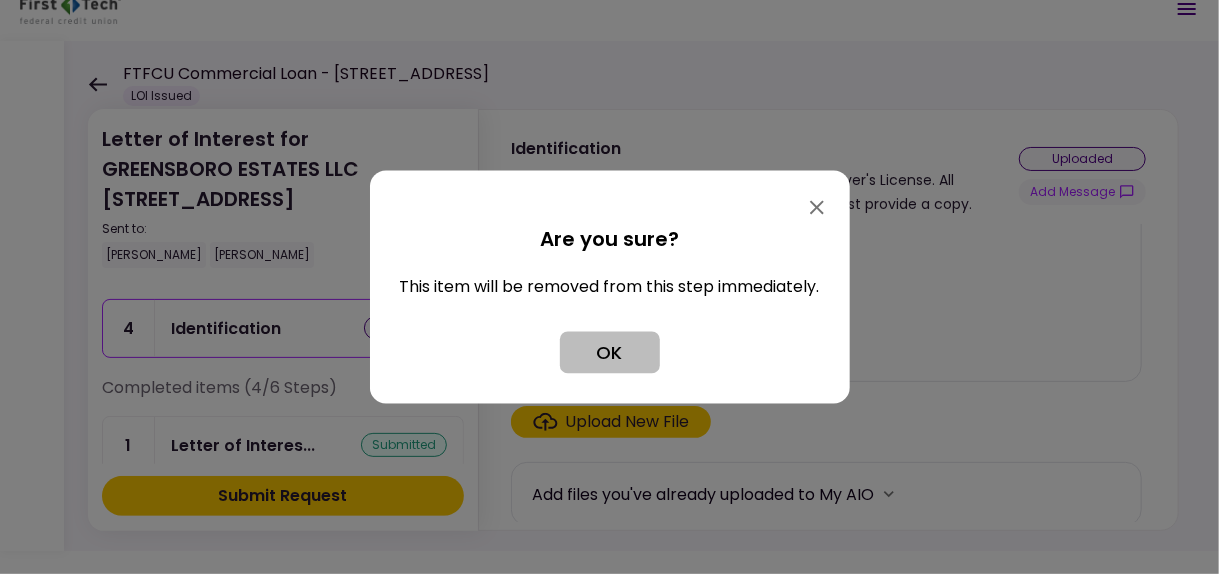 click on "OK" at bounding box center (610, 353) 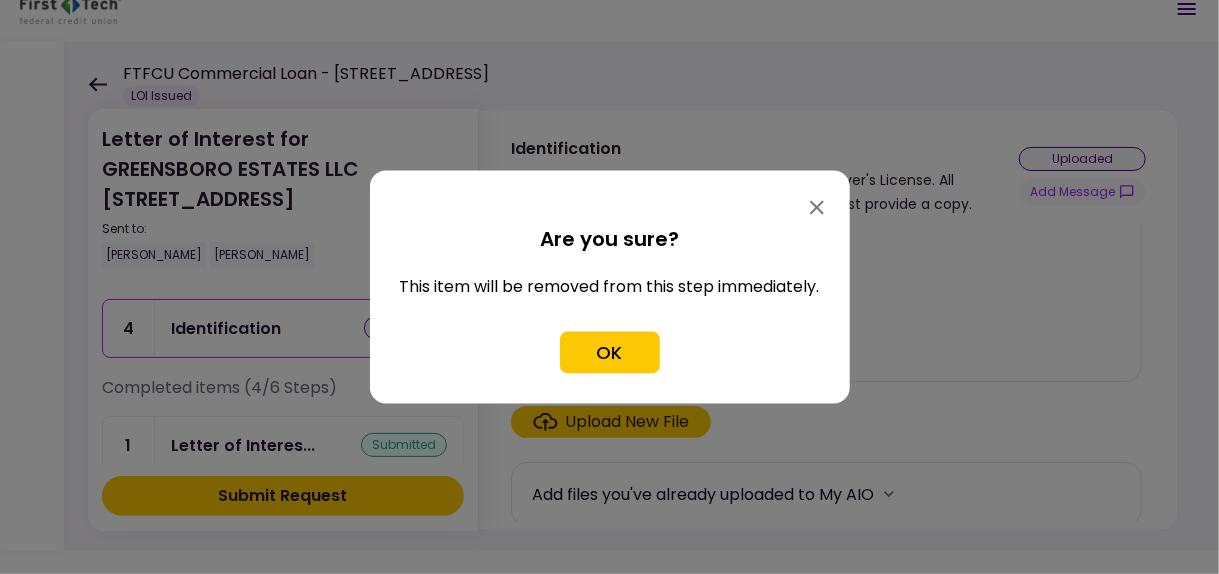 scroll, scrollTop: 0, scrollLeft: 0, axis: both 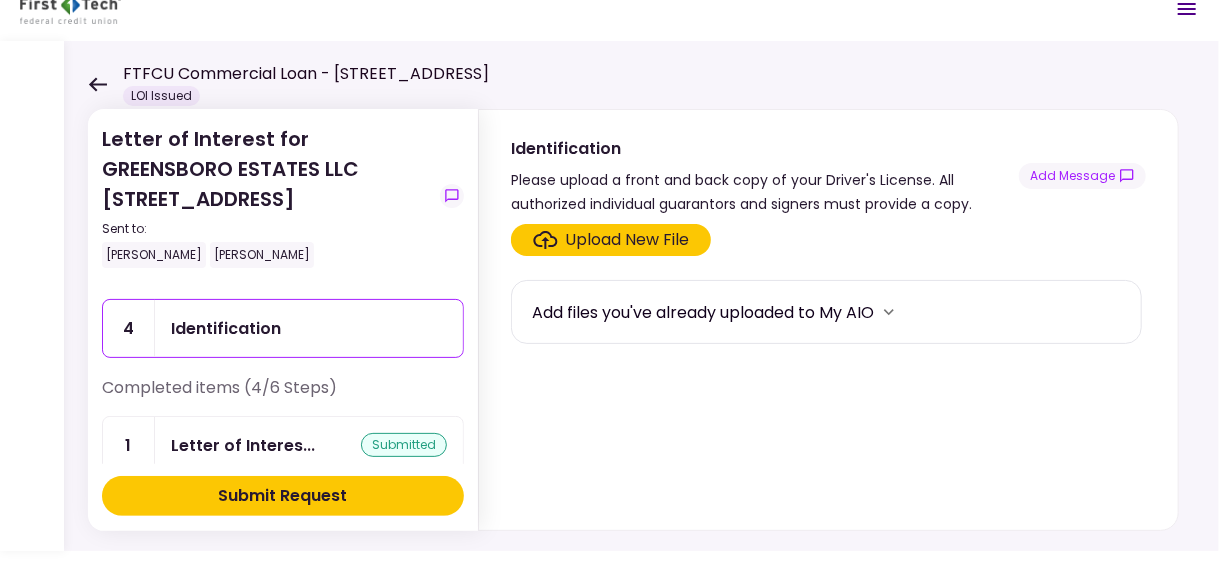click on "Upload New File" at bounding box center [628, 240] 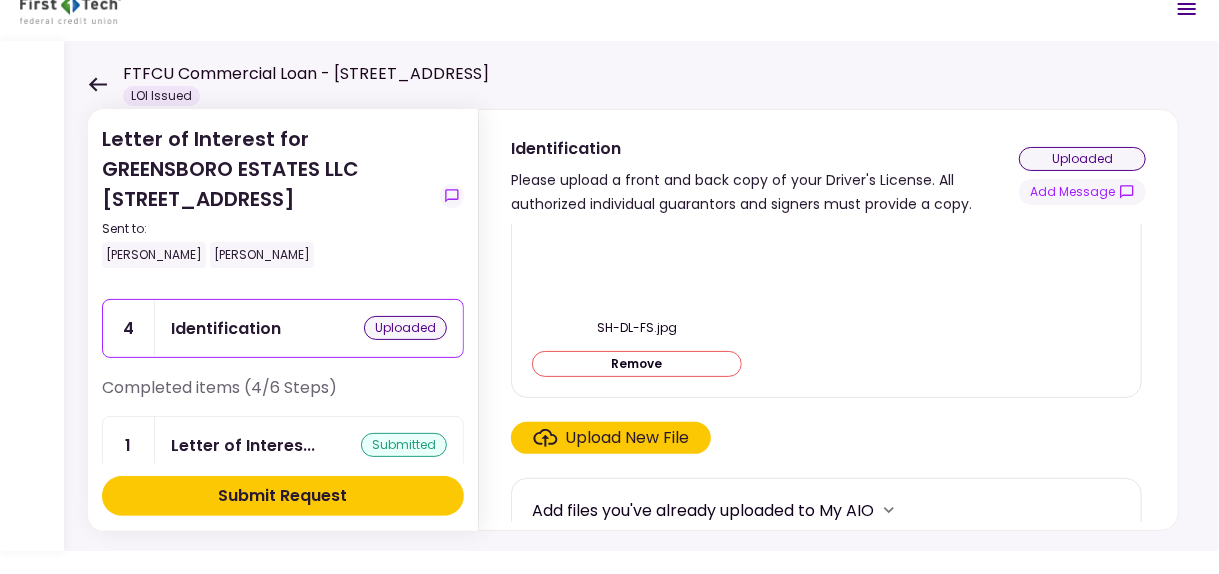 scroll, scrollTop: 180, scrollLeft: 0, axis: vertical 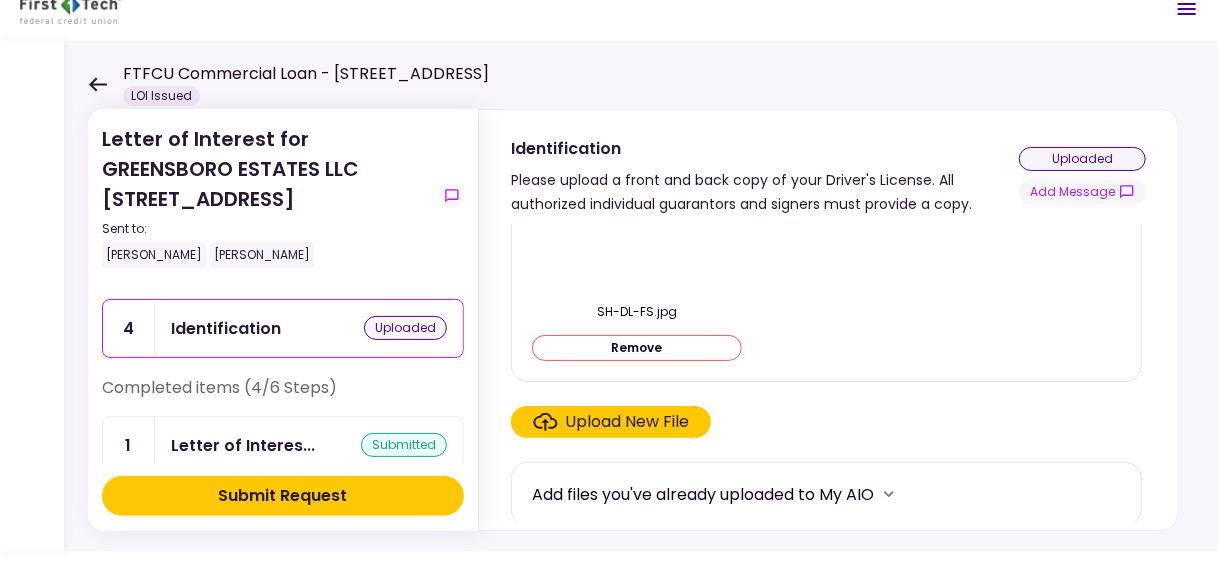 click on "Remove" at bounding box center [637, 348] 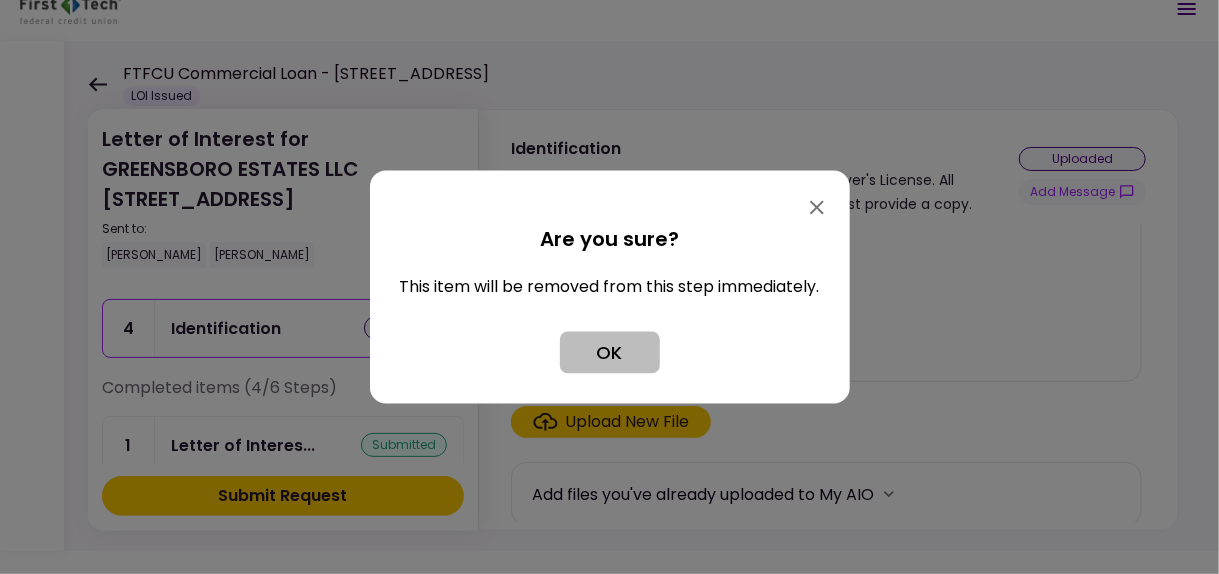 click on "OK" at bounding box center [610, 353] 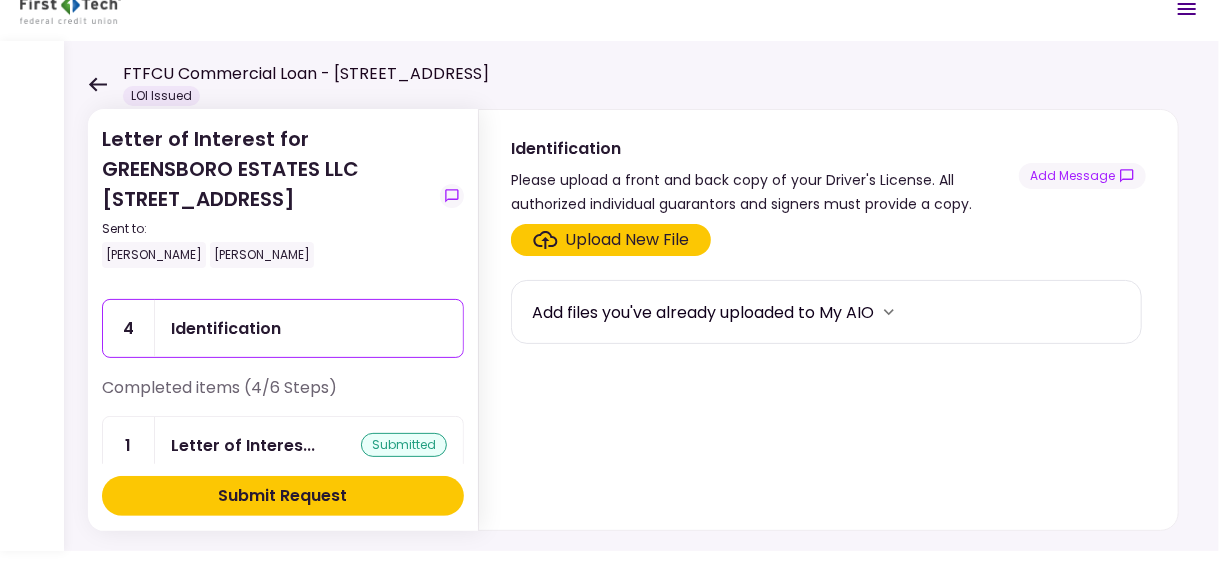 scroll, scrollTop: 0, scrollLeft: 0, axis: both 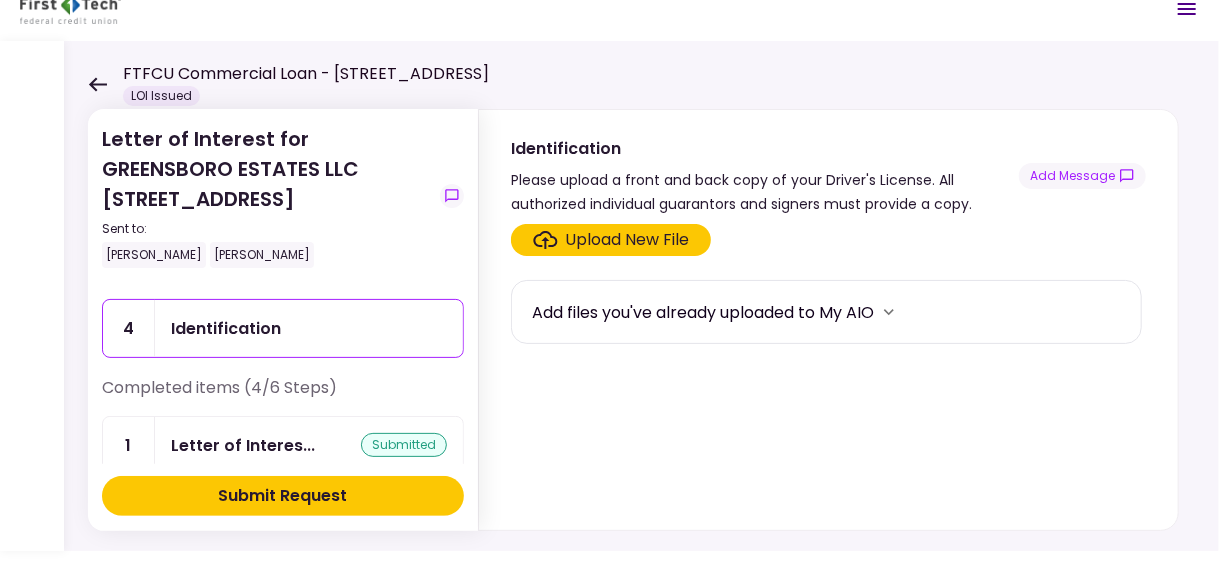 click on "Upload New File" at bounding box center (628, 240) 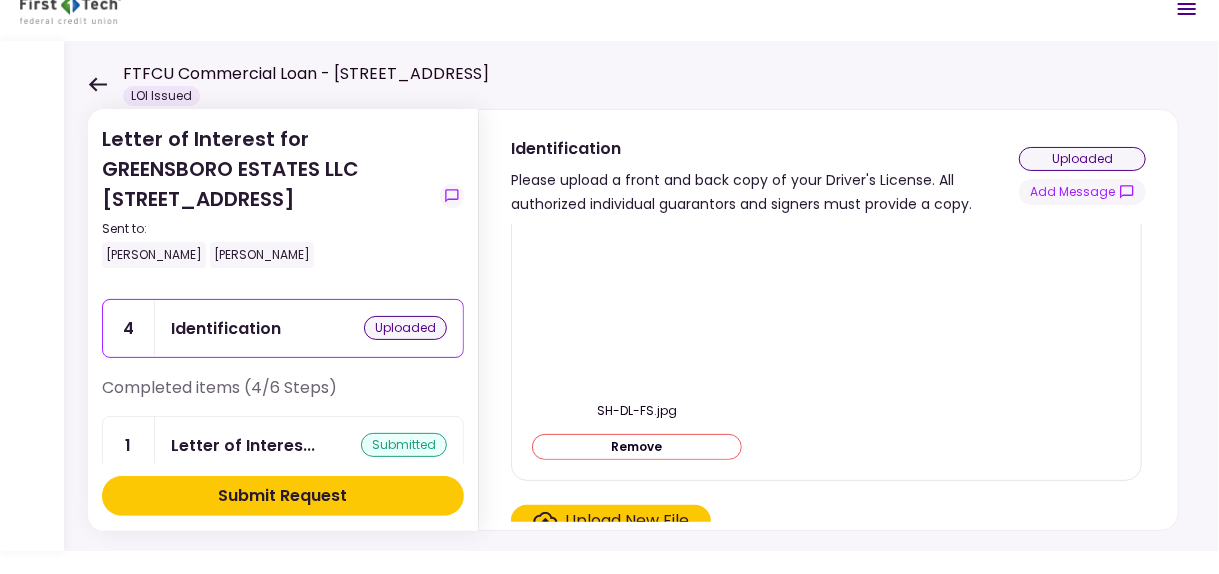 scroll, scrollTop: 100, scrollLeft: 0, axis: vertical 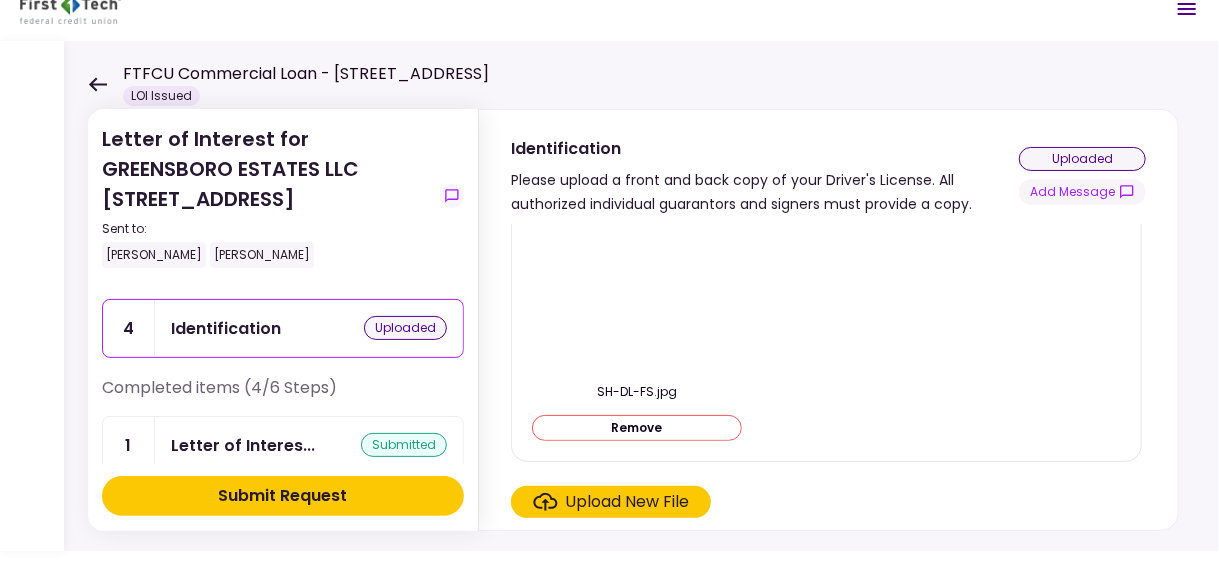 click on "Upload New File" at bounding box center [628, 502] 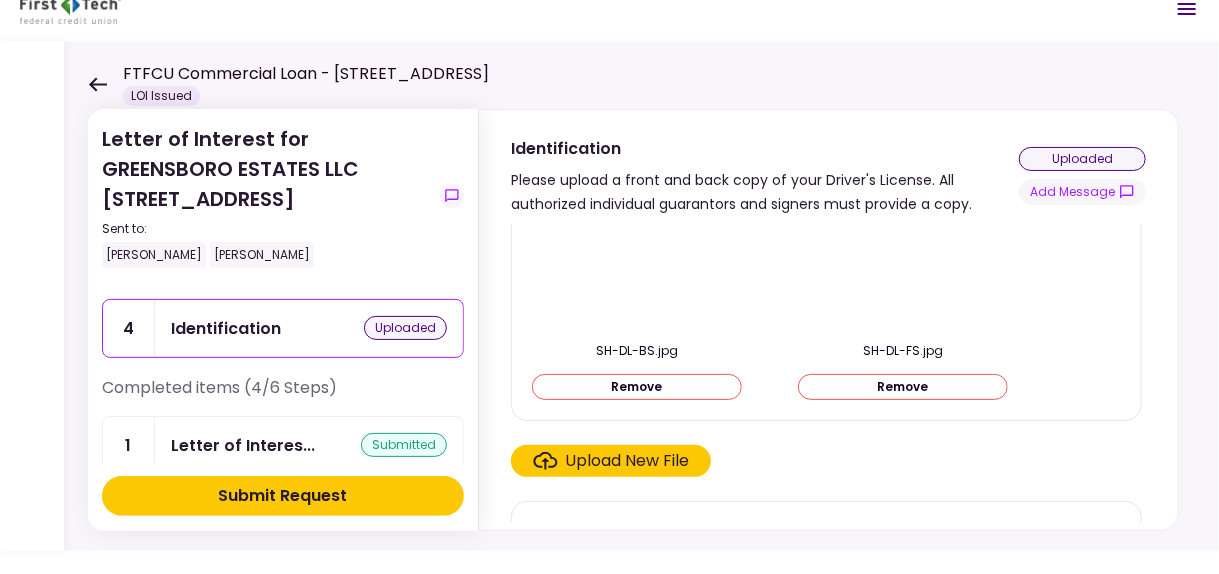 scroll, scrollTop: 180, scrollLeft: 0, axis: vertical 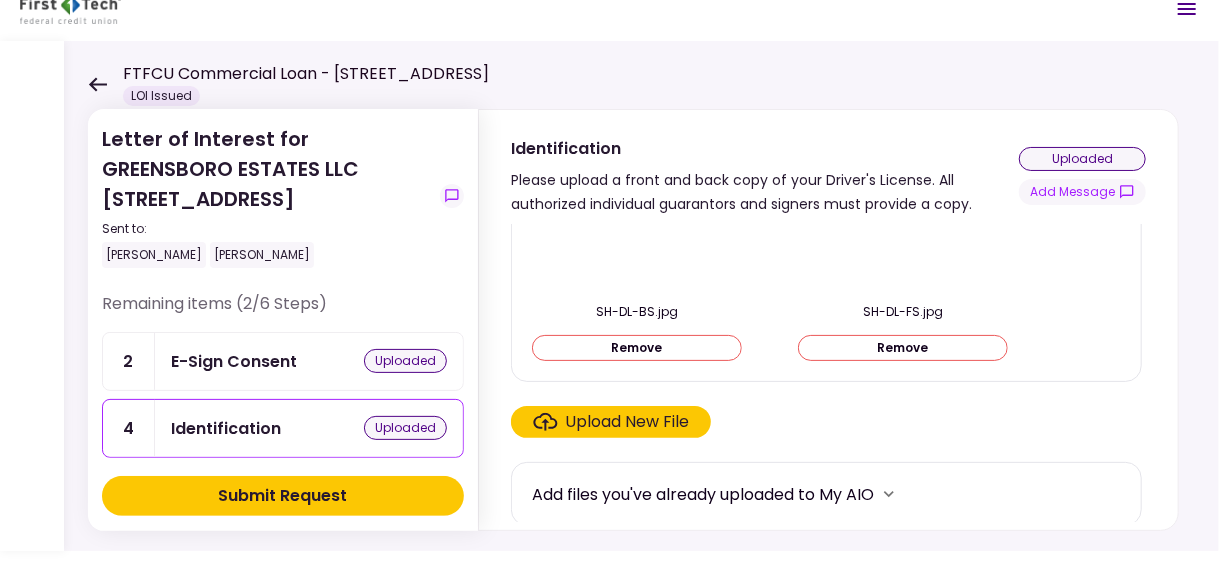 click on "Submit Request" at bounding box center [283, 496] 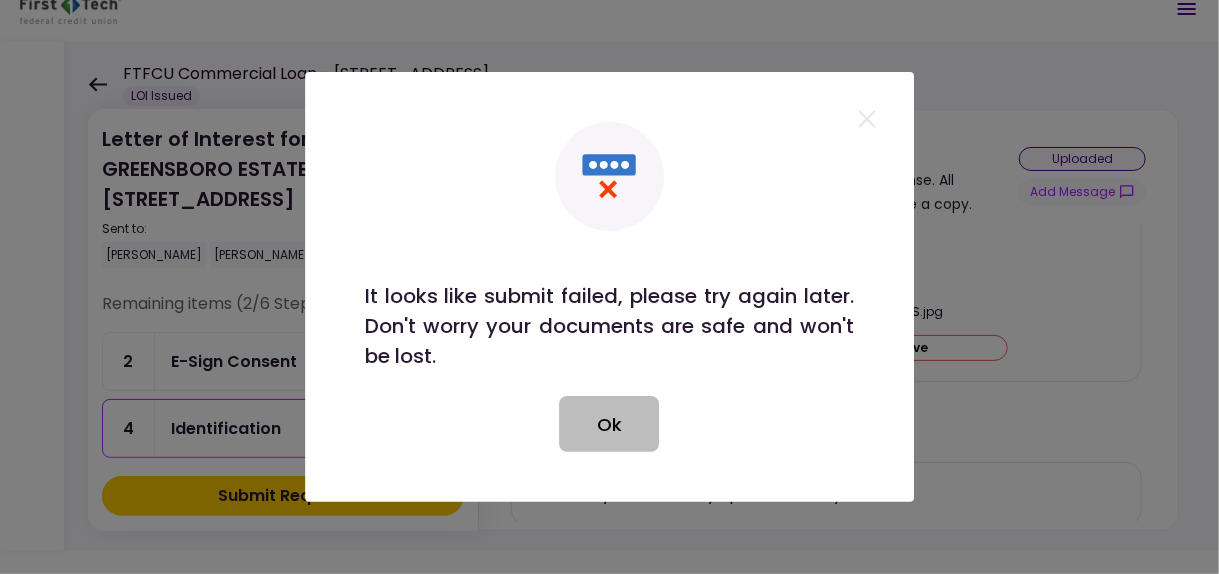 click on "Ok" at bounding box center [610, 424] 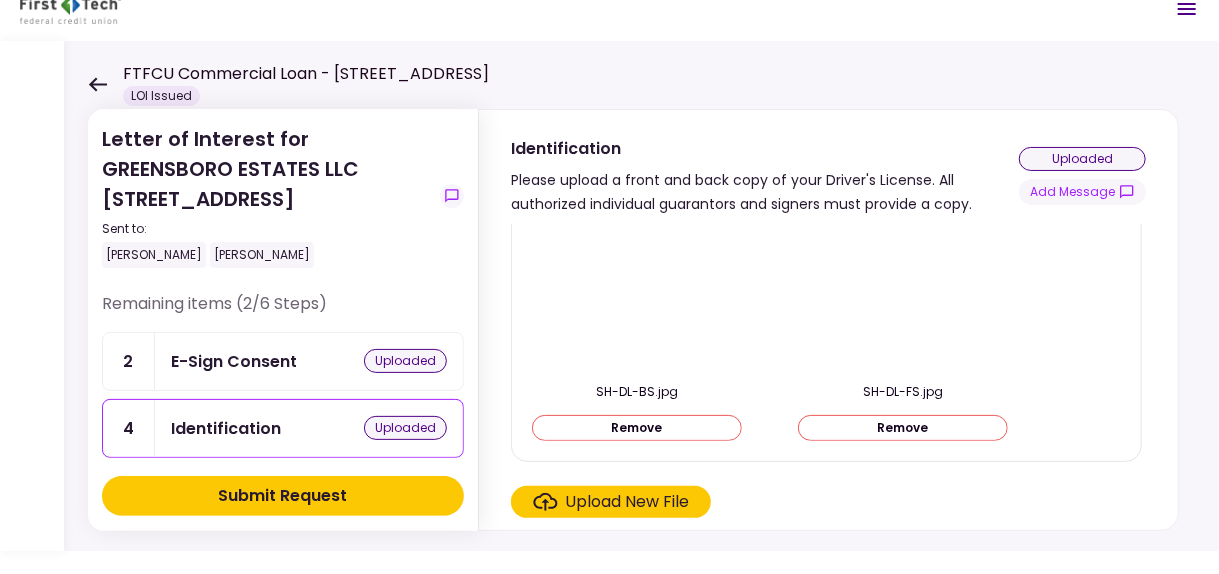scroll, scrollTop: 180, scrollLeft: 0, axis: vertical 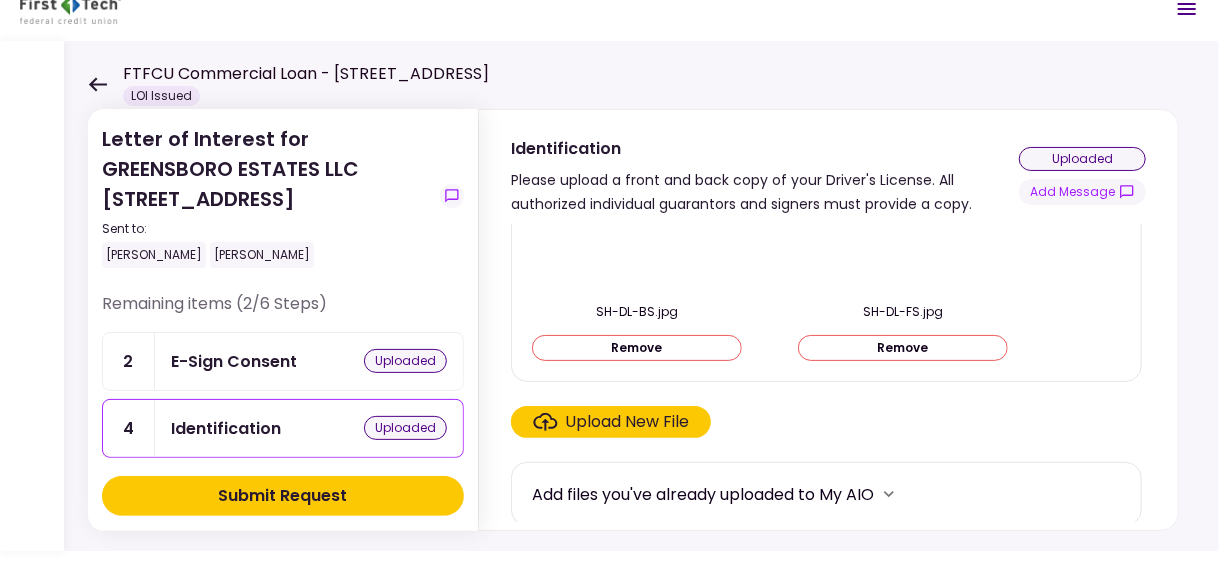 click on "Submit Request" at bounding box center [283, 496] 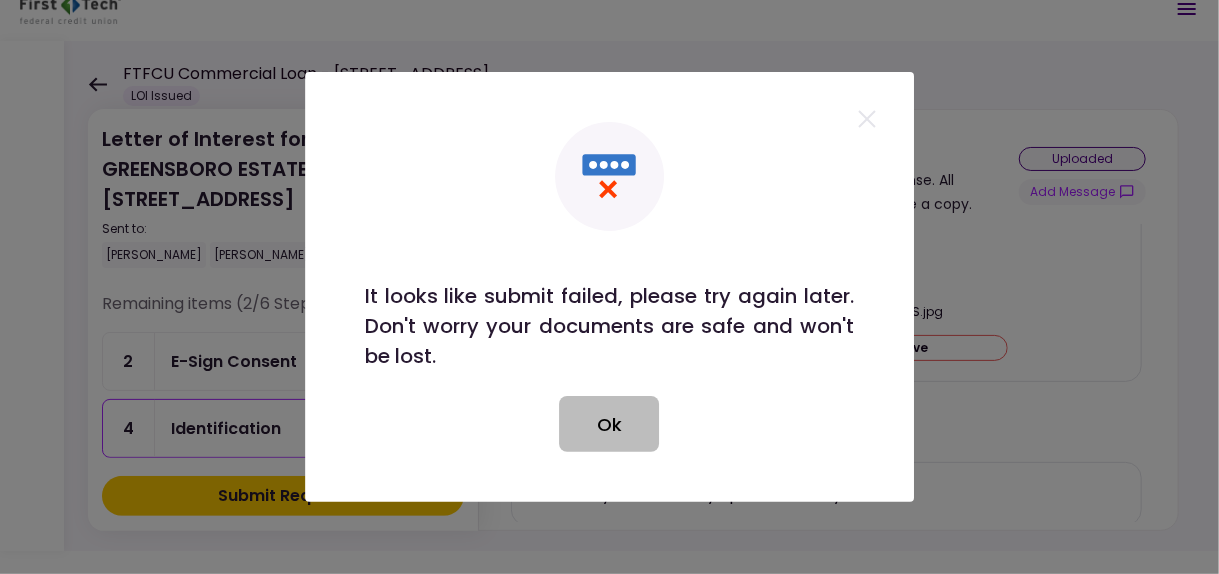 click on "Ok" at bounding box center [610, 424] 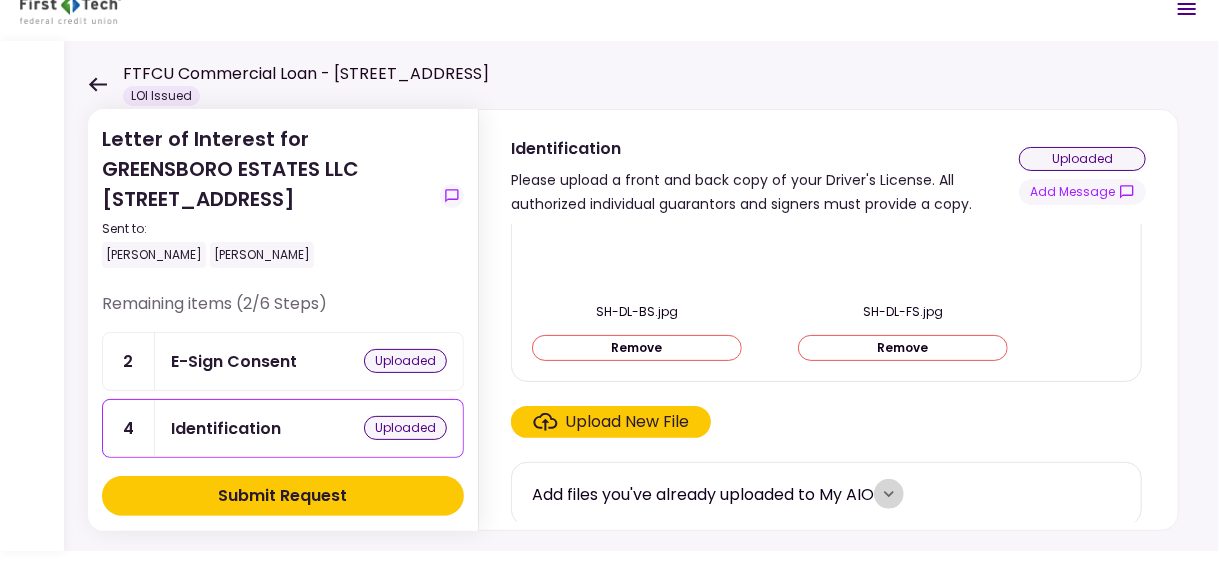 click 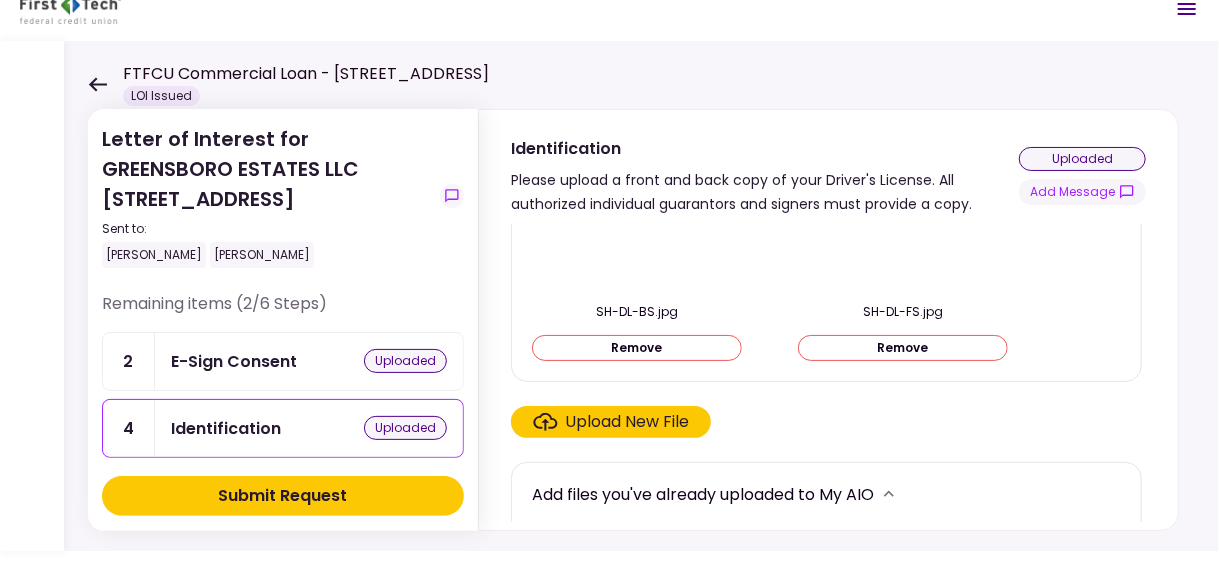 click 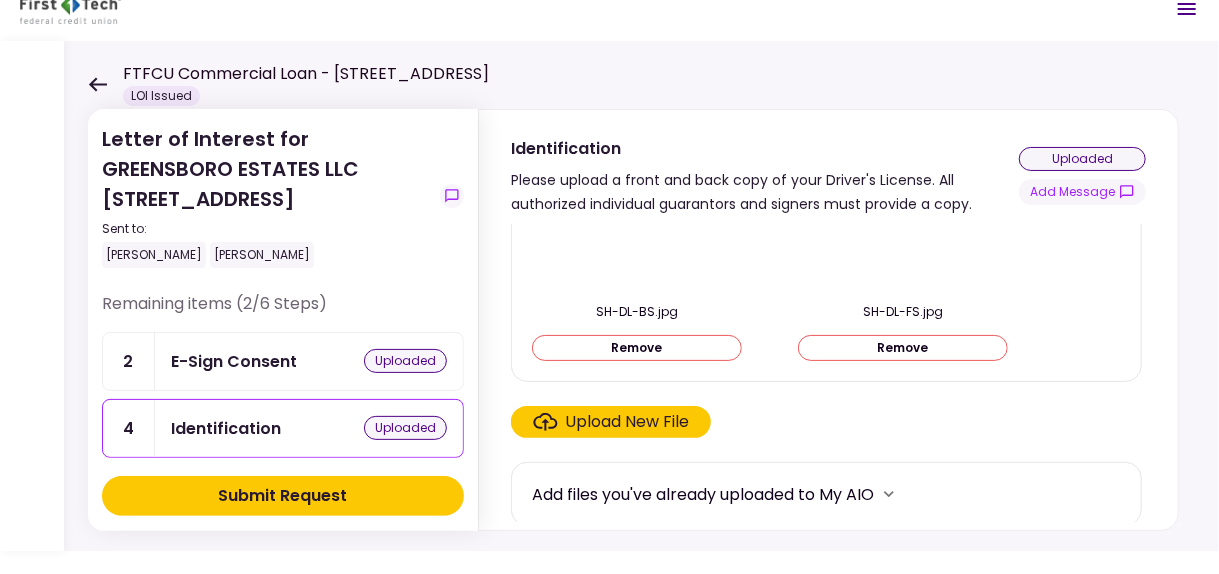 click on "E-Sign Consent" at bounding box center [234, 361] 